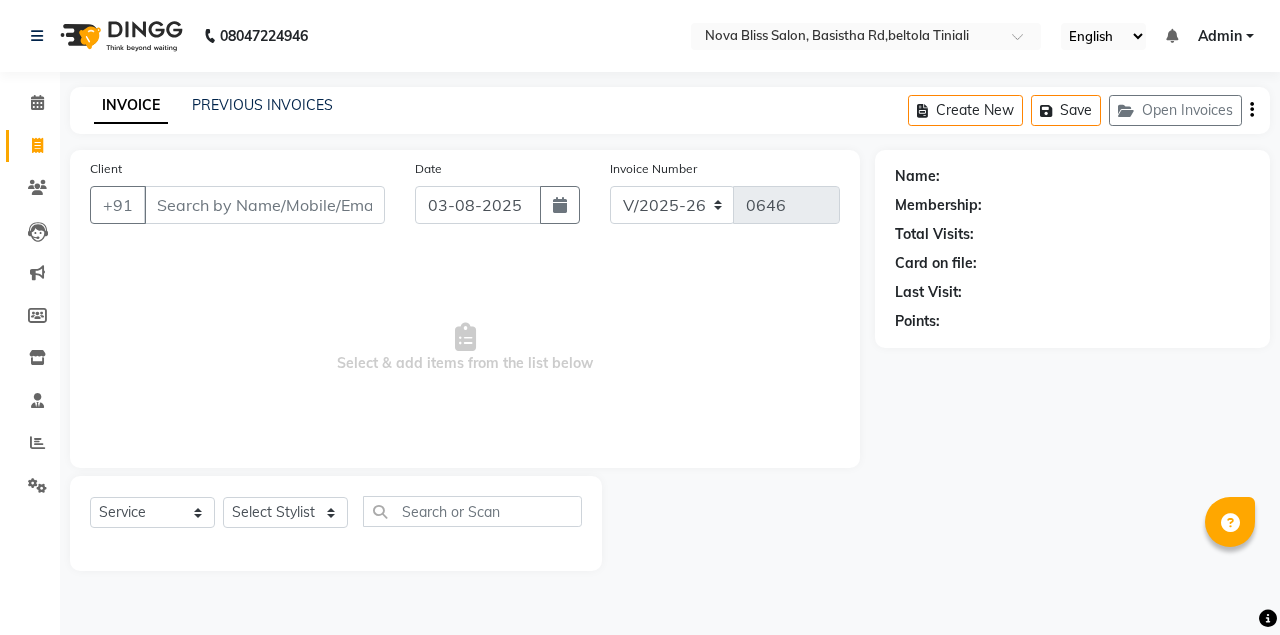 select on "6211" 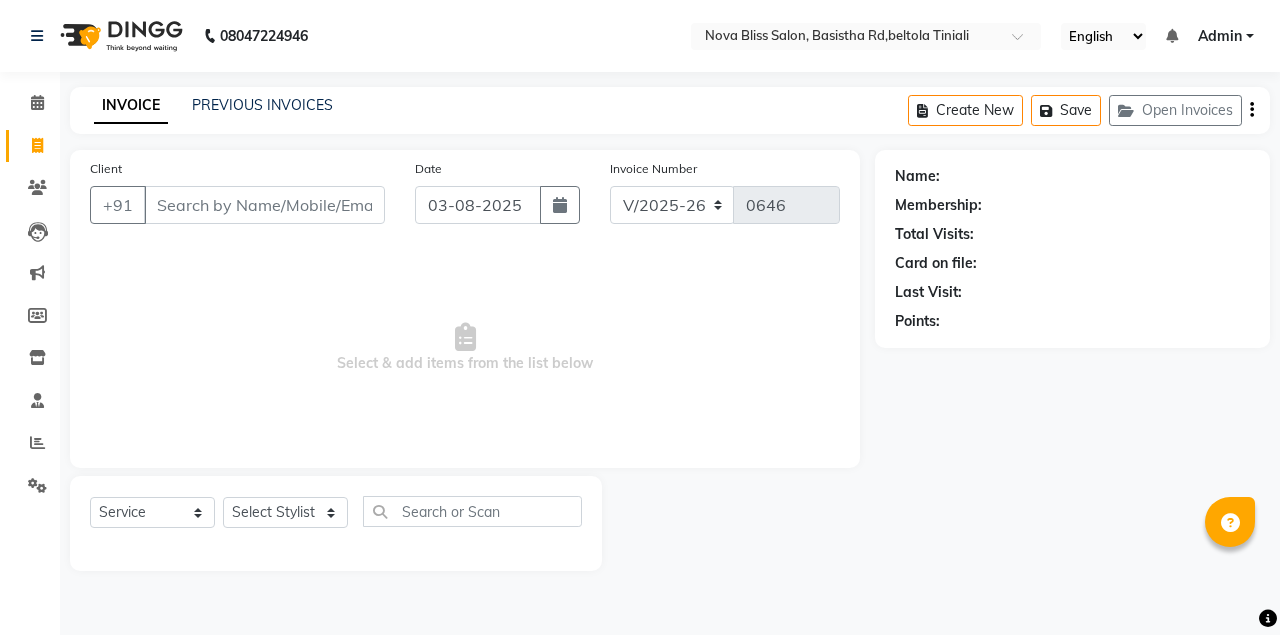 scroll, scrollTop: 0, scrollLeft: 0, axis: both 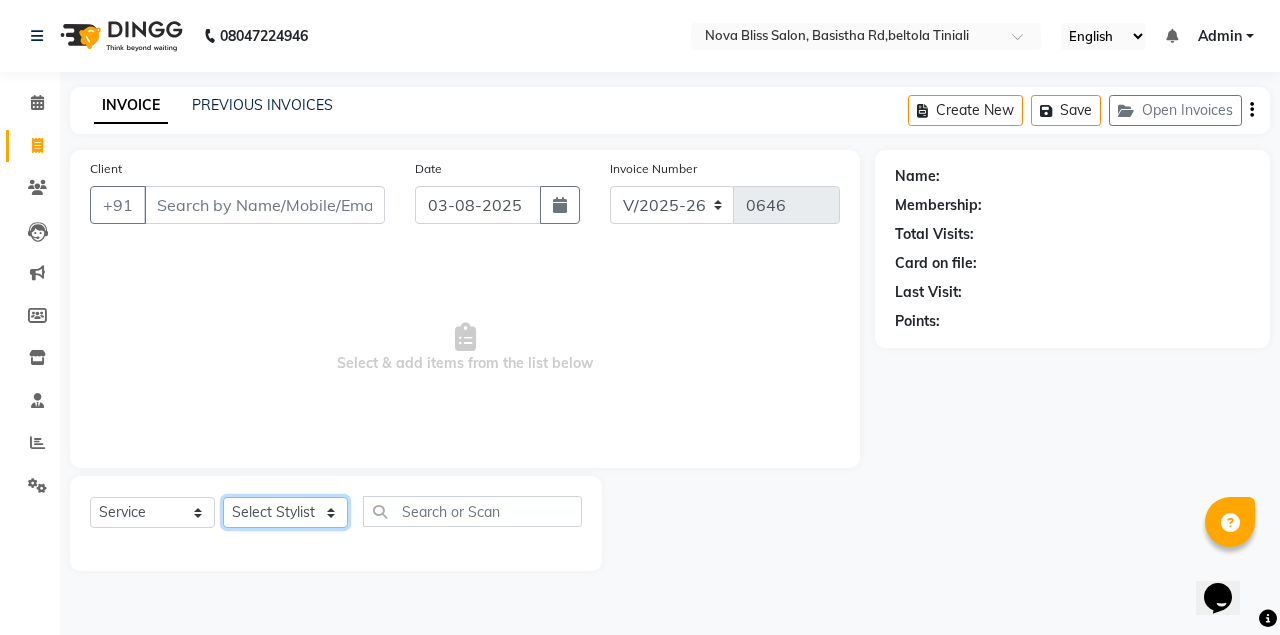 click on "Select Stylist Anuradha singh Bishaya Bhuyan Dip Das Ester jarain  Front Desk Luna kalita monisha mili Pintu Rajak" 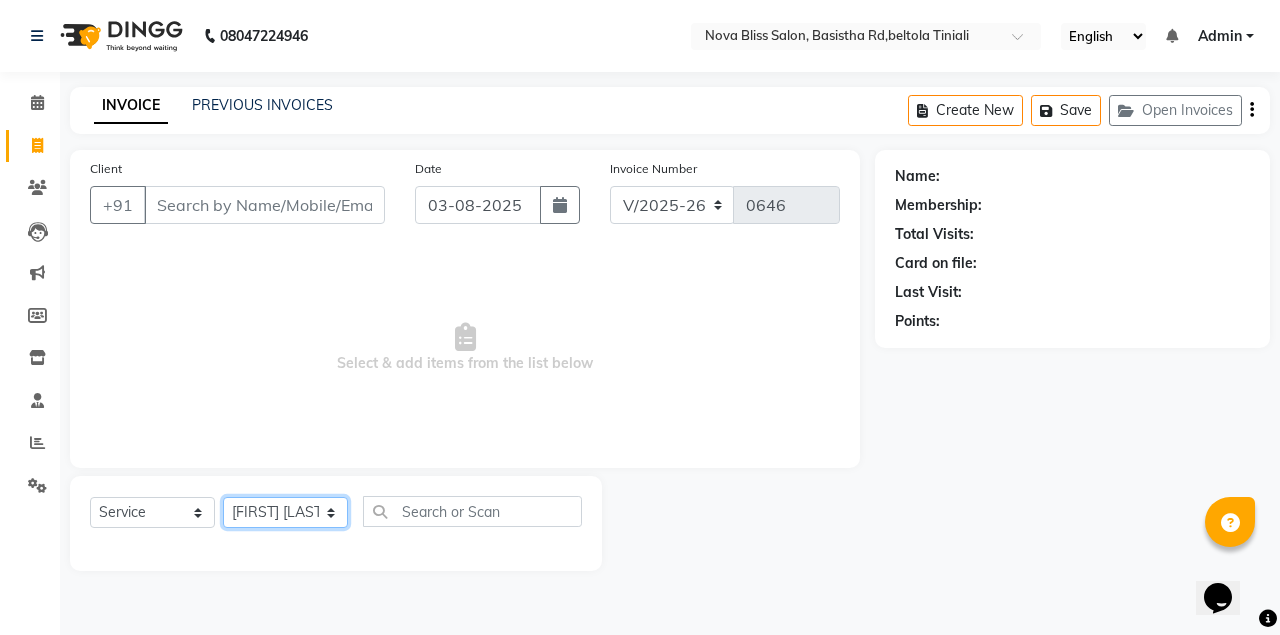 click on "Select Stylist Anuradha singh Bishaya Bhuyan Dip Das Ester jarain  Front Desk Luna kalita monisha mili Pintu Rajak" 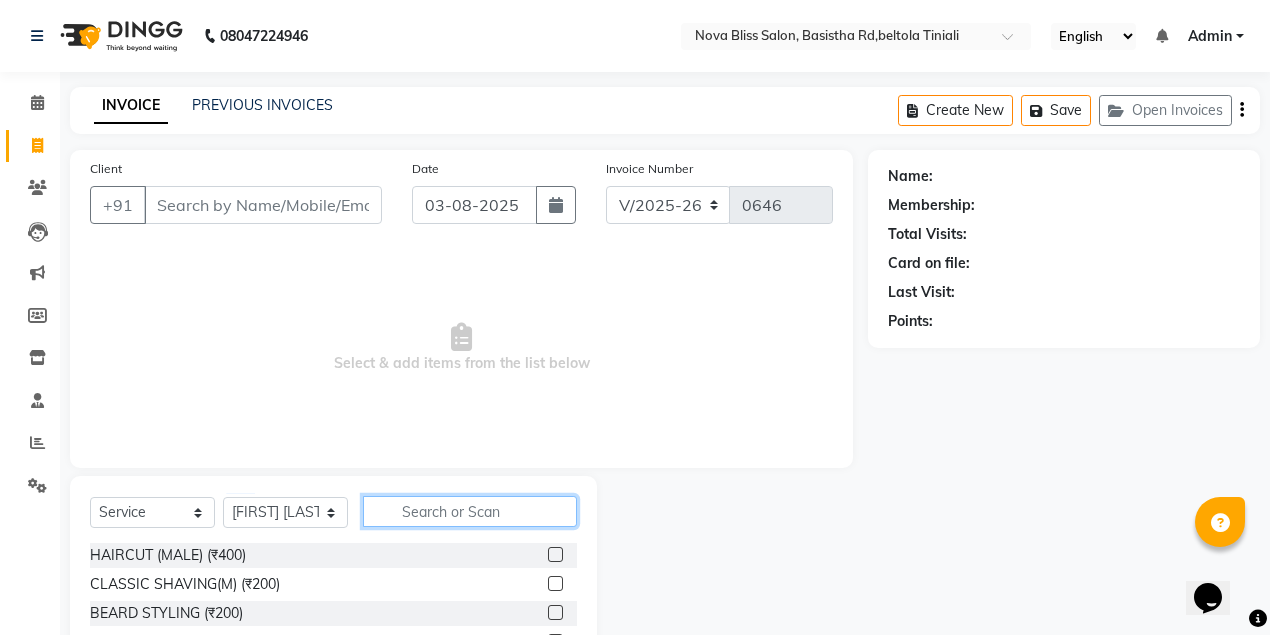 click 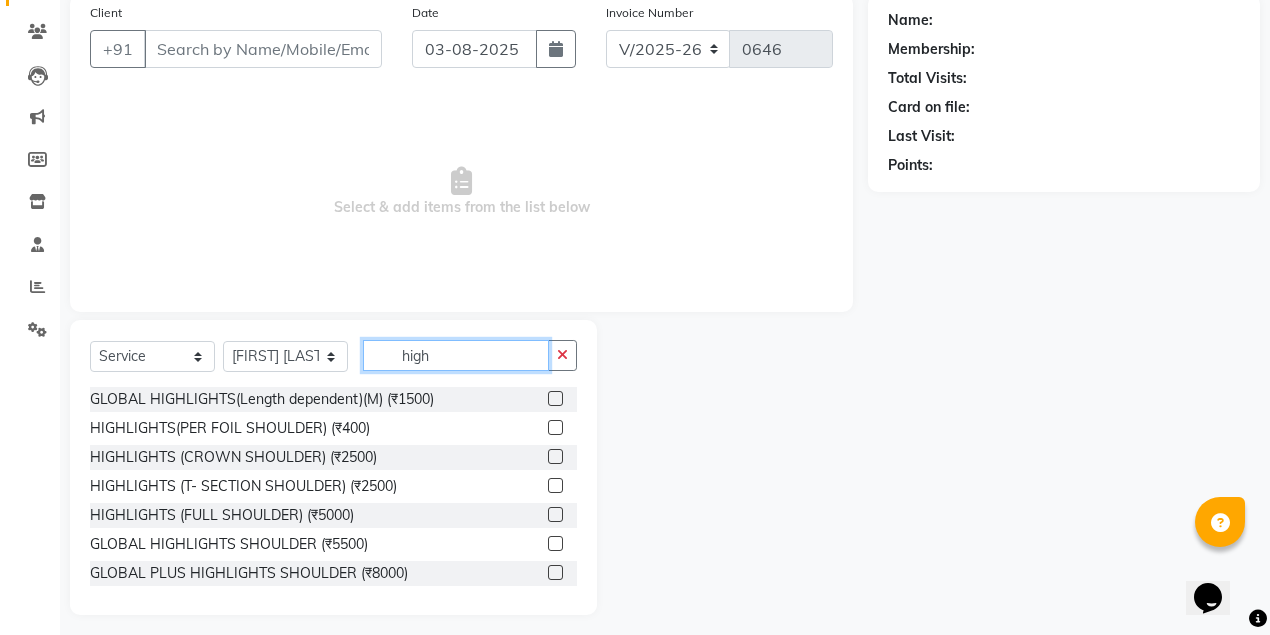 scroll, scrollTop: 165, scrollLeft: 0, axis: vertical 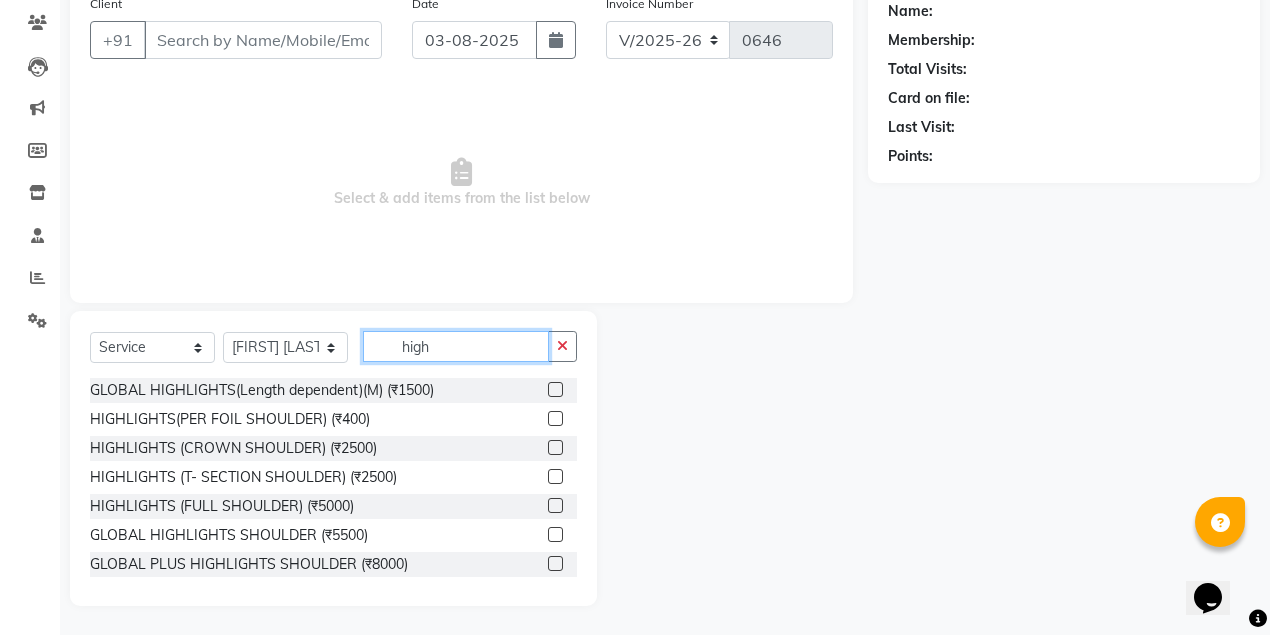 type on "high" 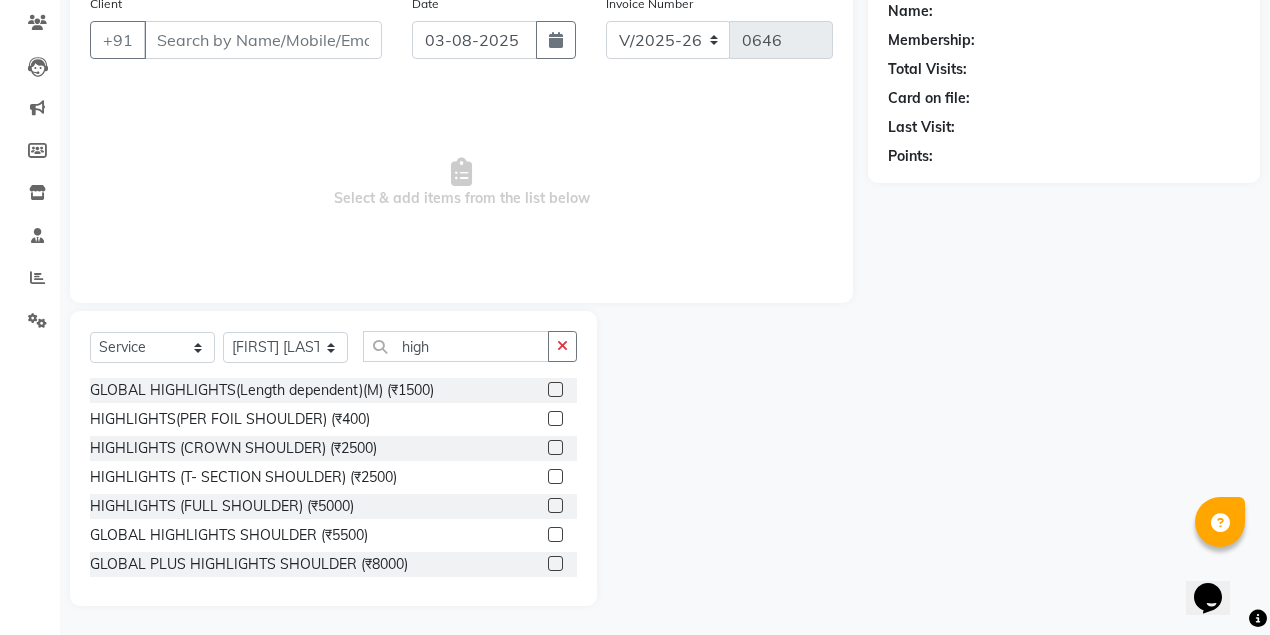click 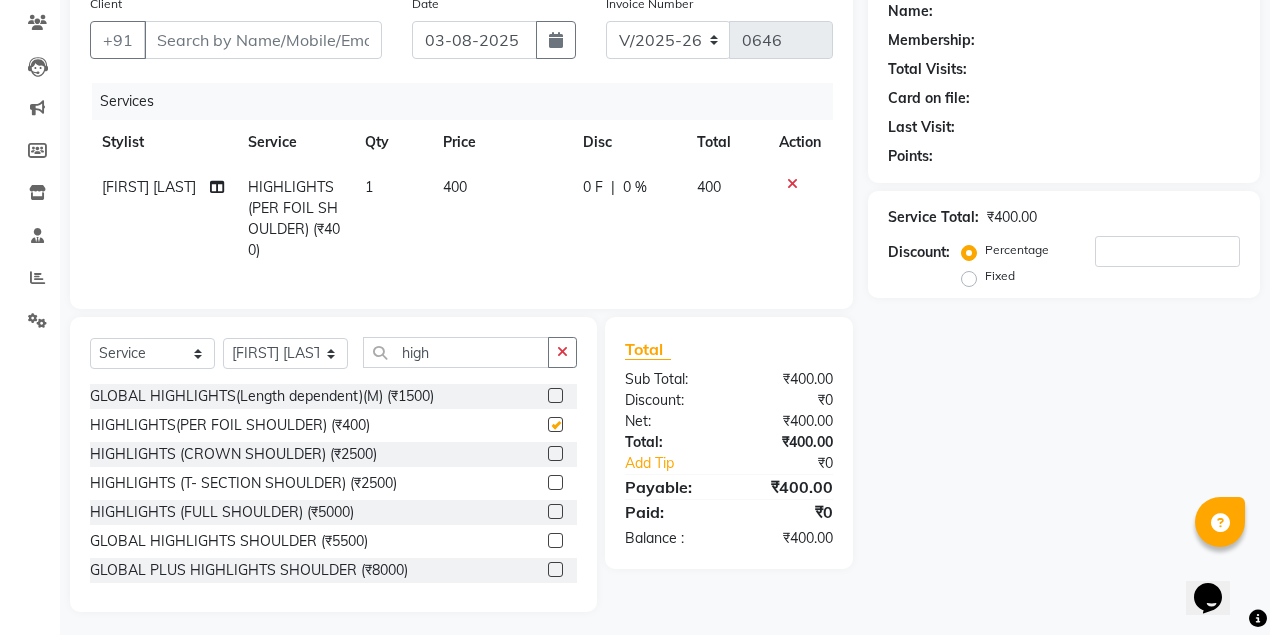 checkbox on "false" 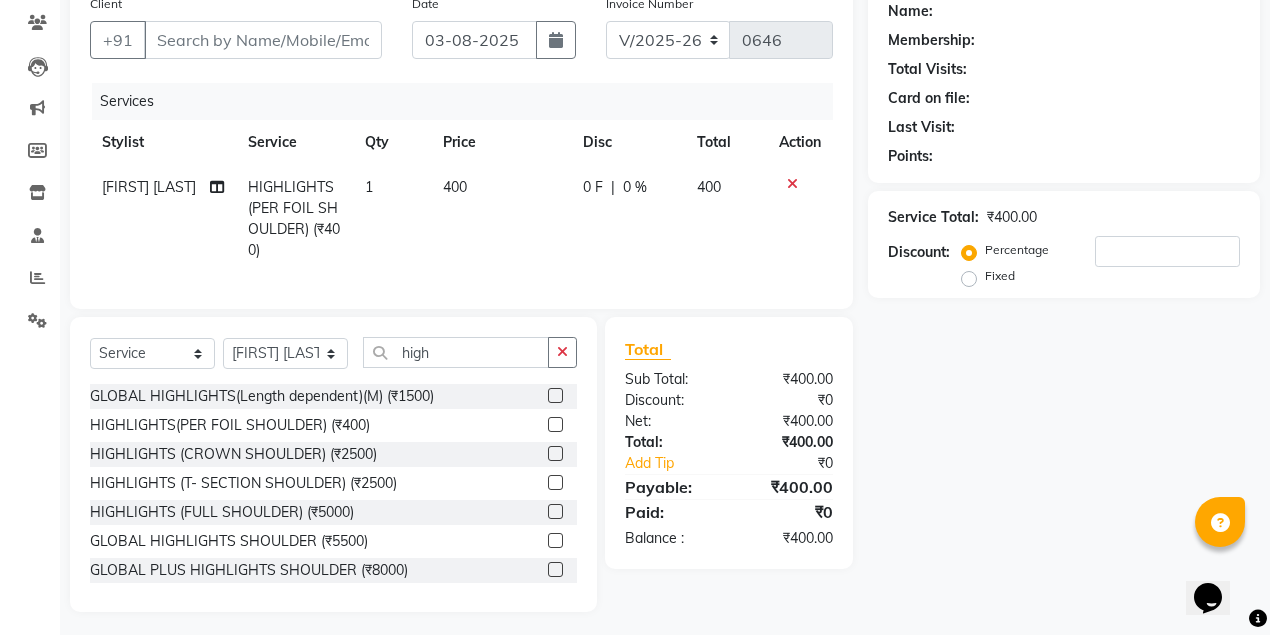 click on "1" 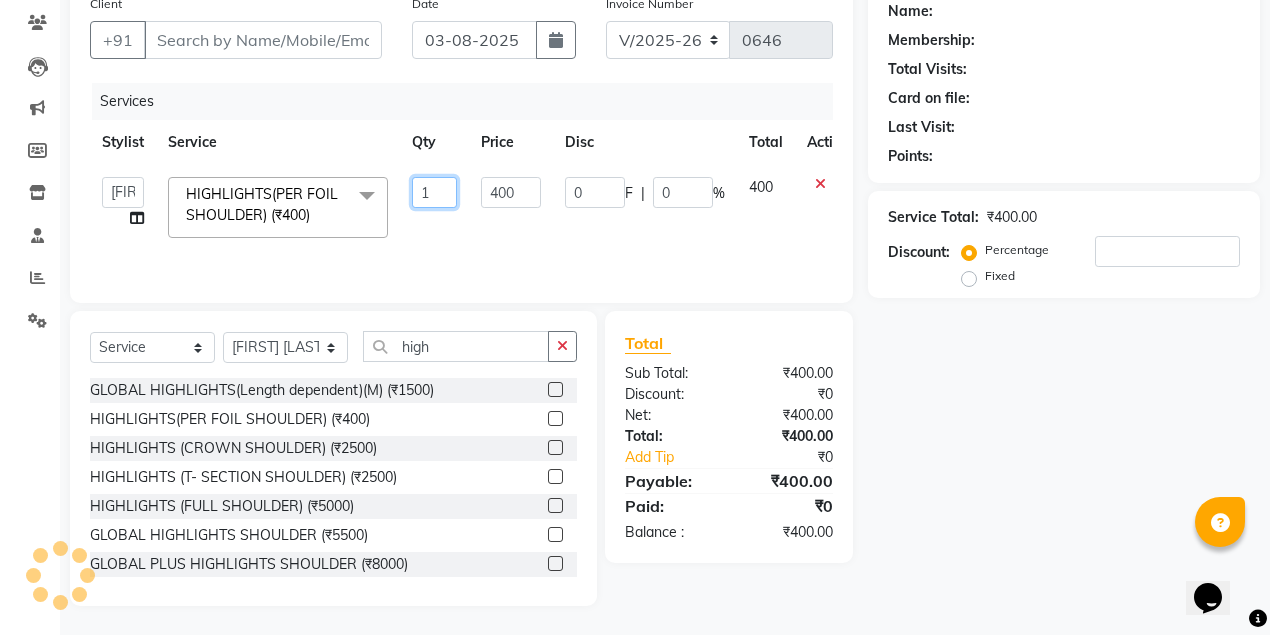 click on "1" 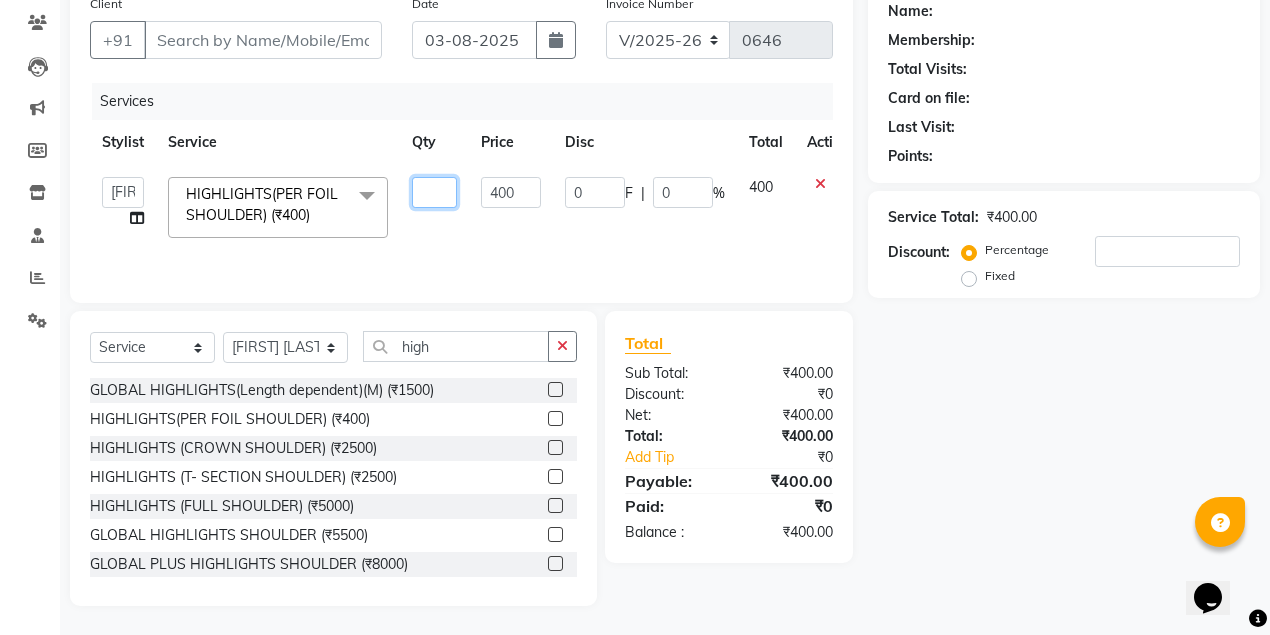 type on "4" 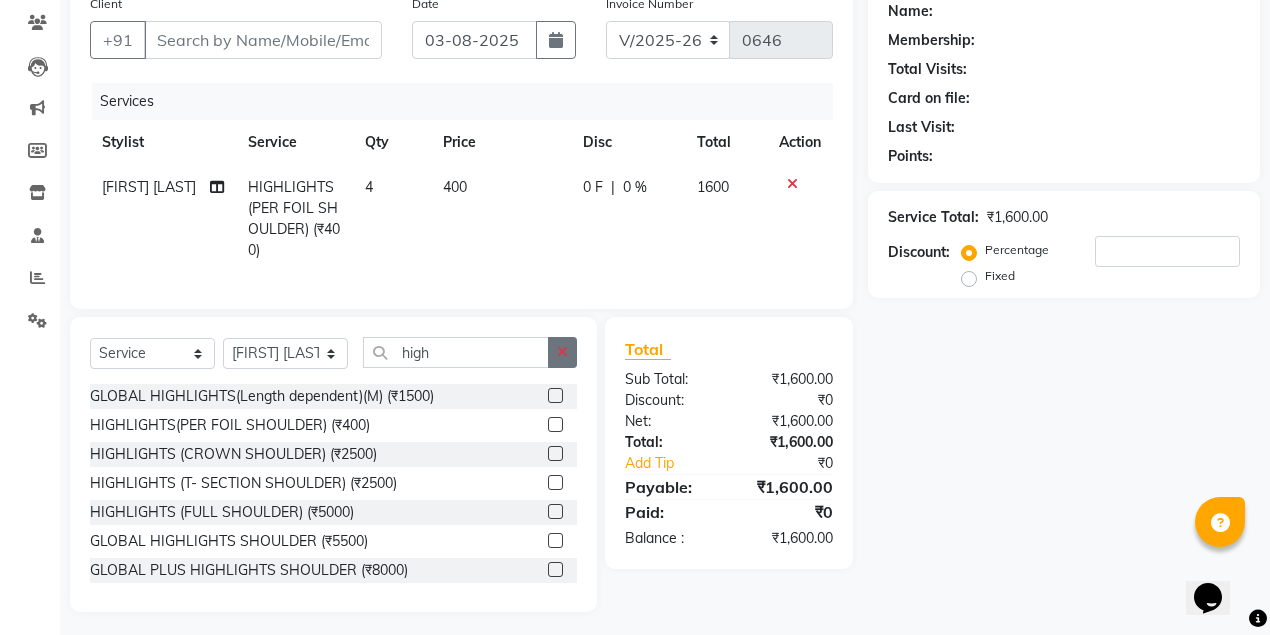click on "Select  Service  Product  Membership  Package Voucher Prepaid Gift Card  Select Stylist Anuradha singh Bishaya Bhuyan Dip Das Ester jarain  Front Desk Luna kalita monisha mili Pintu Rajak high GLOBAL HIGHLIGHTS(Length dependent)(M) (₹1500)  HIGHLIGHTS(PER FOIL SHOULDER) (₹400)  HIGHLIGHTS (CROWN SHOULDER) (₹2500)  HIGHLIGHTS (T- SECTION SHOULDER) (₹2500)  HIGHLIGHTS (FULL SHOULDER) (₹5000)  GLOBAL HIGHLIGHTS SHOULDER (₹5500)  GLOBAL PLUS HIGHLIGHTS SHOULDER (₹8000)  HIGHLIGHTS (PER FOIL MID- BACK) (₹500)  HIGHLIGHTS(CROWN MID- BACK) (₹2800)  HIGHLIGHTS(T- SECTION MID- BACK) (₹3500)  HIGHLIGHTS (FULL MID- BACK) (₹6500)  HIGHLIGHTS(GLOBAL HIGHLIGHTS MID- BACK) (₹6000)  HIGHLIGHTS(GLOBAL PLUS HIGHLIGHTS MID- BACK) (₹10000)  HIGHLIGHTS(PER FOIL WAIST & BELOW) (₹600)  HIGHLIGHTS(CROWN WAIST & BELOW) (₹3000)  HIGHLIGHTS(T- SECTION WAIST & BELOW) (₹4300)  HIGHLIGHTS(FULL WAIST & BELOW) (₹8500)  GLOBAL HIGHLIGHTS WAIST & BELOW (₹7000)" 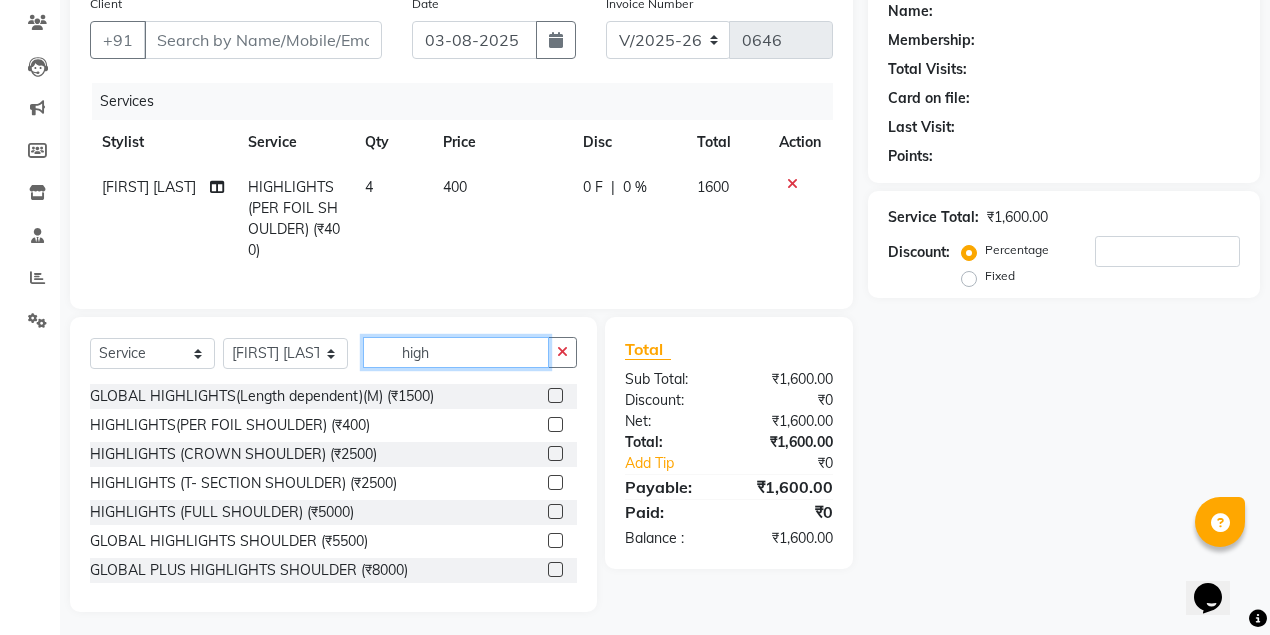 click on "high" 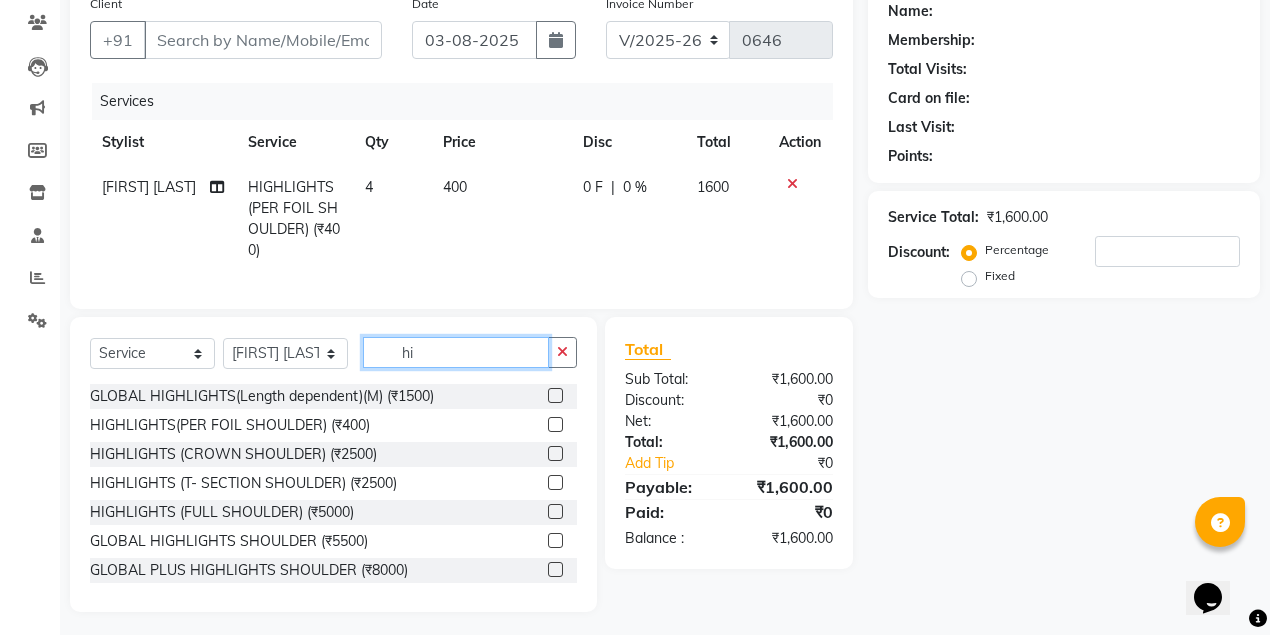 type on "h" 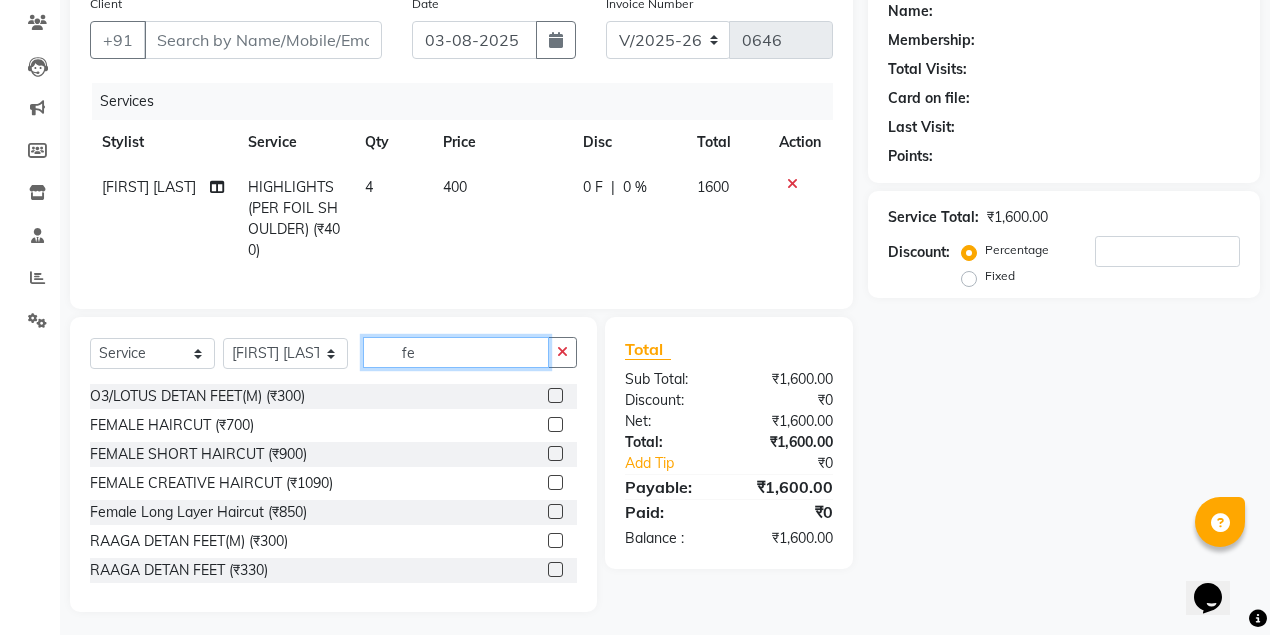 type on "fe" 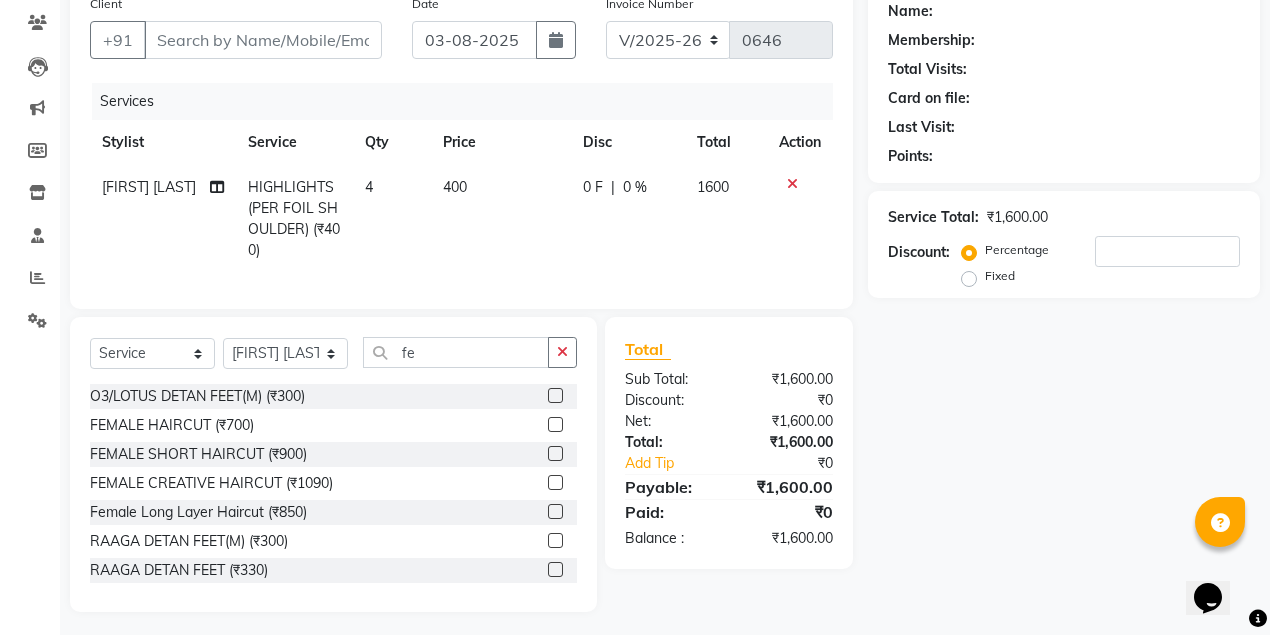 click 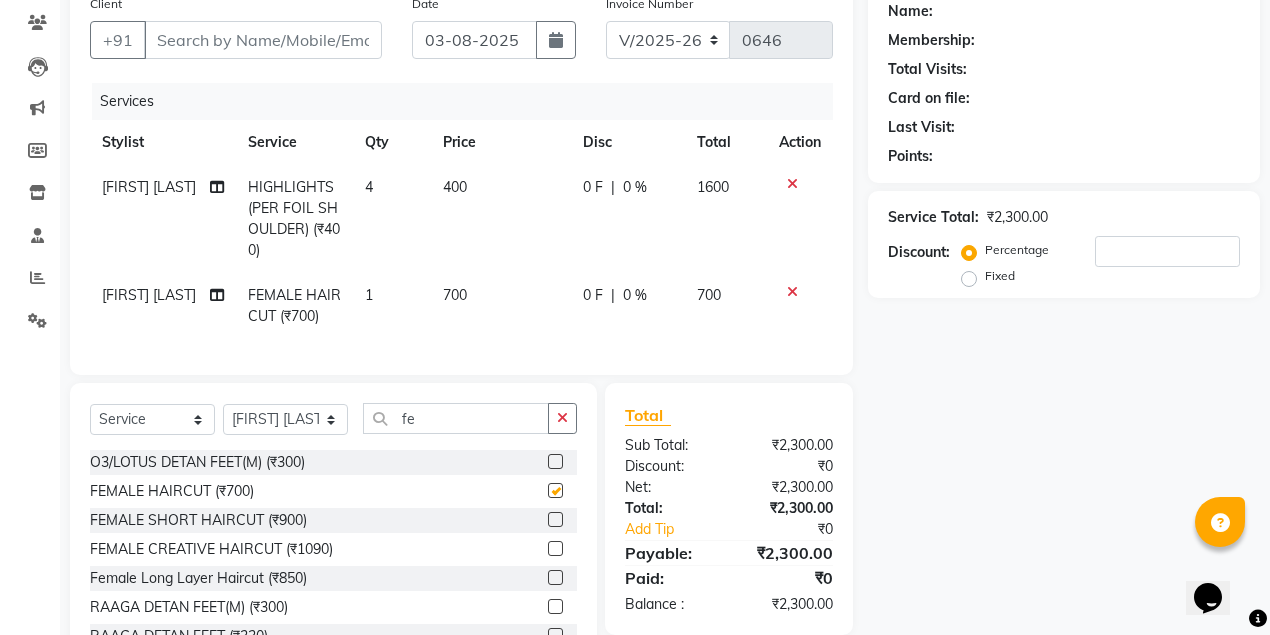 checkbox on "false" 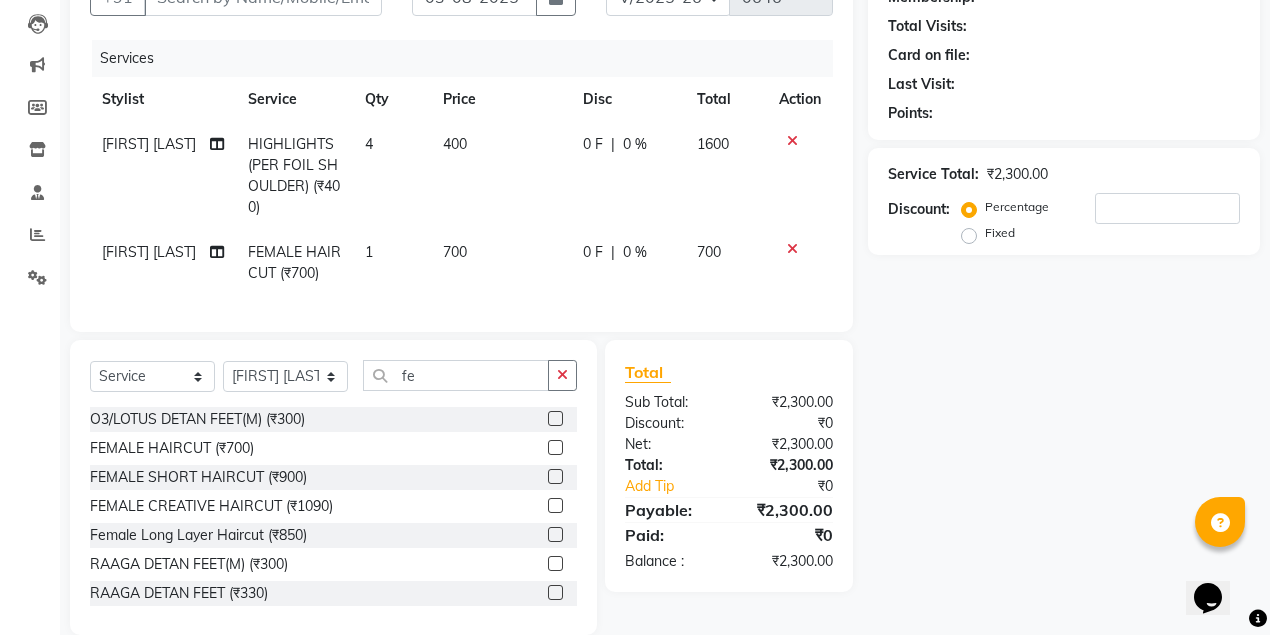 scroll, scrollTop: 232, scrollLeft: 0, axis: vertical 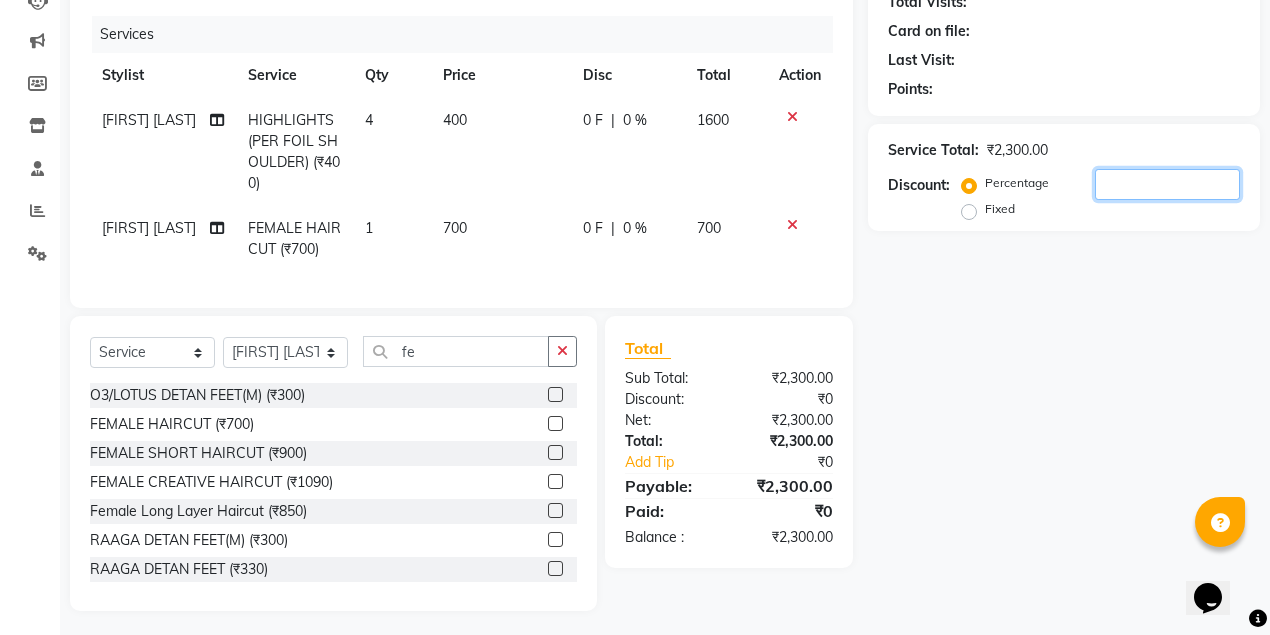 click 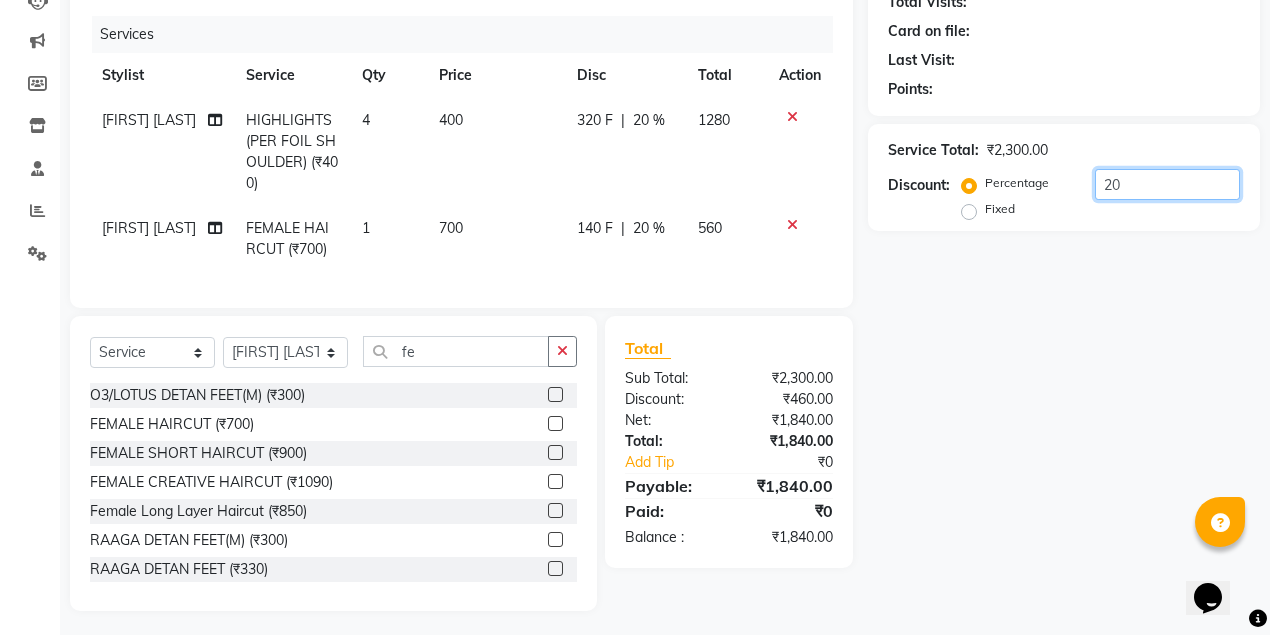 scroll, scrollTop: 165, scrollLeft: 0, axis: vertical 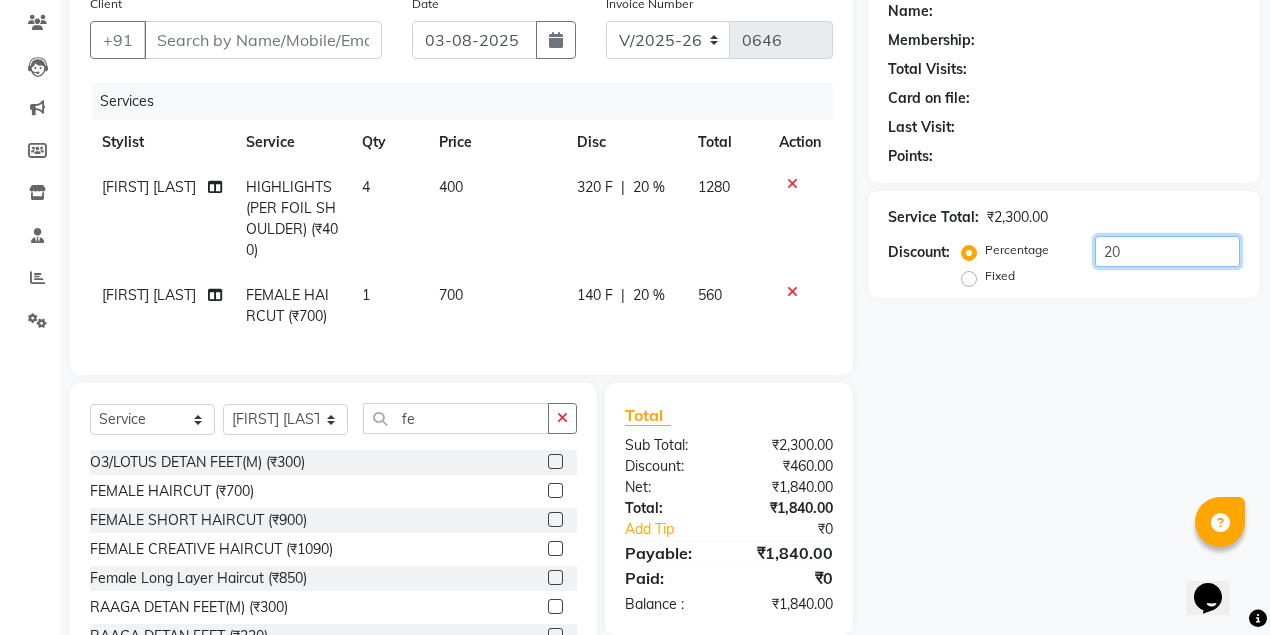 type on "20" 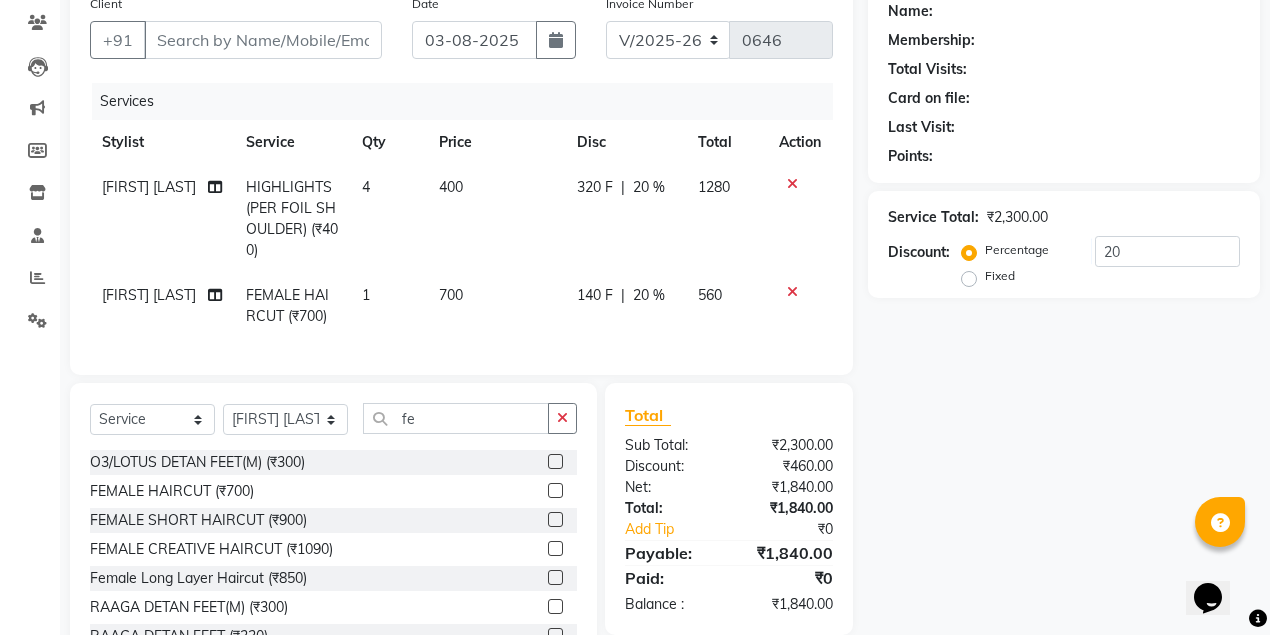 click on "4" 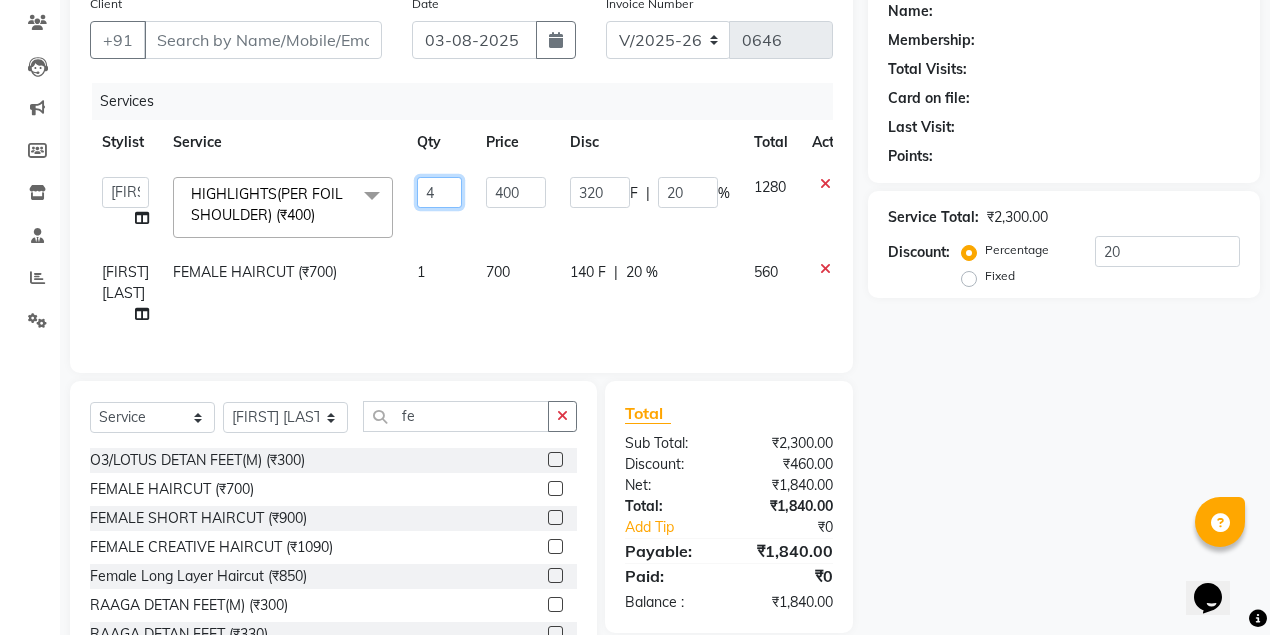 click on "4" 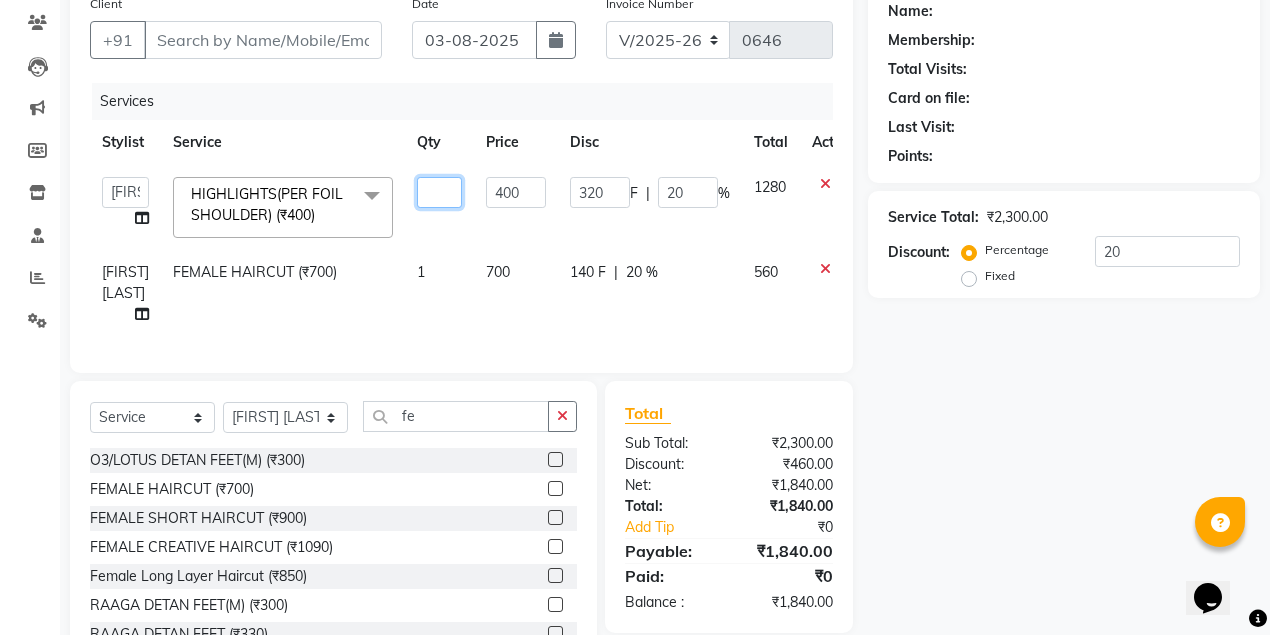 type on "3" 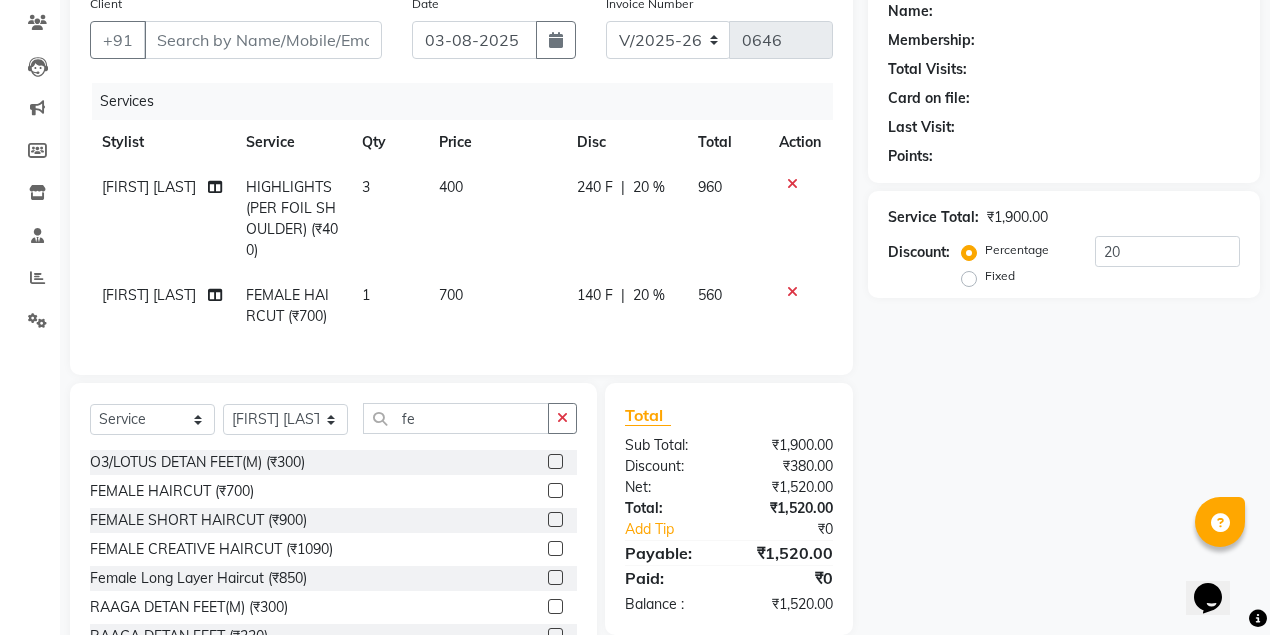 click on "Pintu Rajak HIGHLIGHTS(PER FOIL SHOULDER) (₹400) 3 400 240 F | 20 % 960" 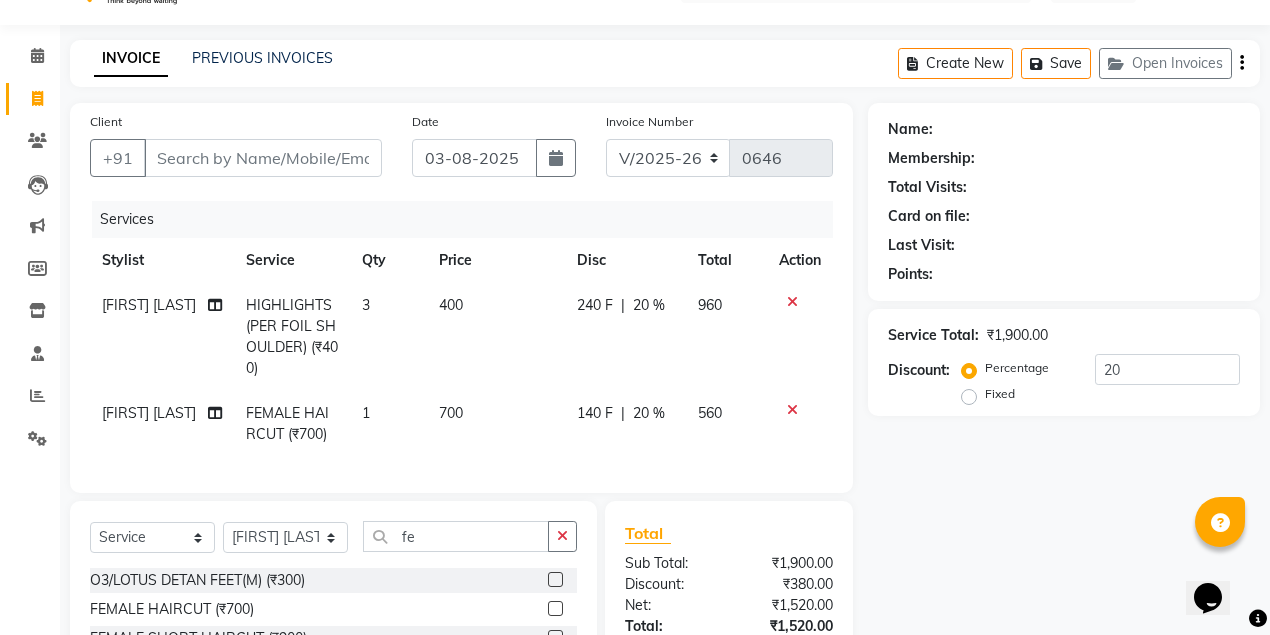 scroll, scrollTop: 32, scrollLeft: 0, axis: vertical 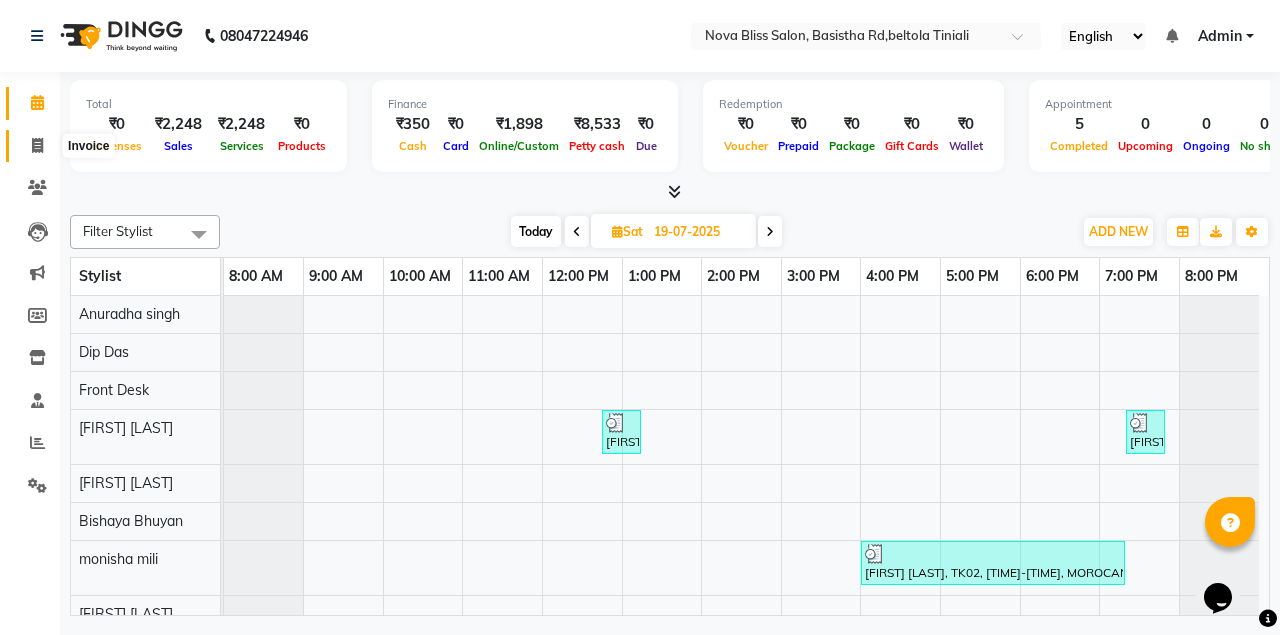 click 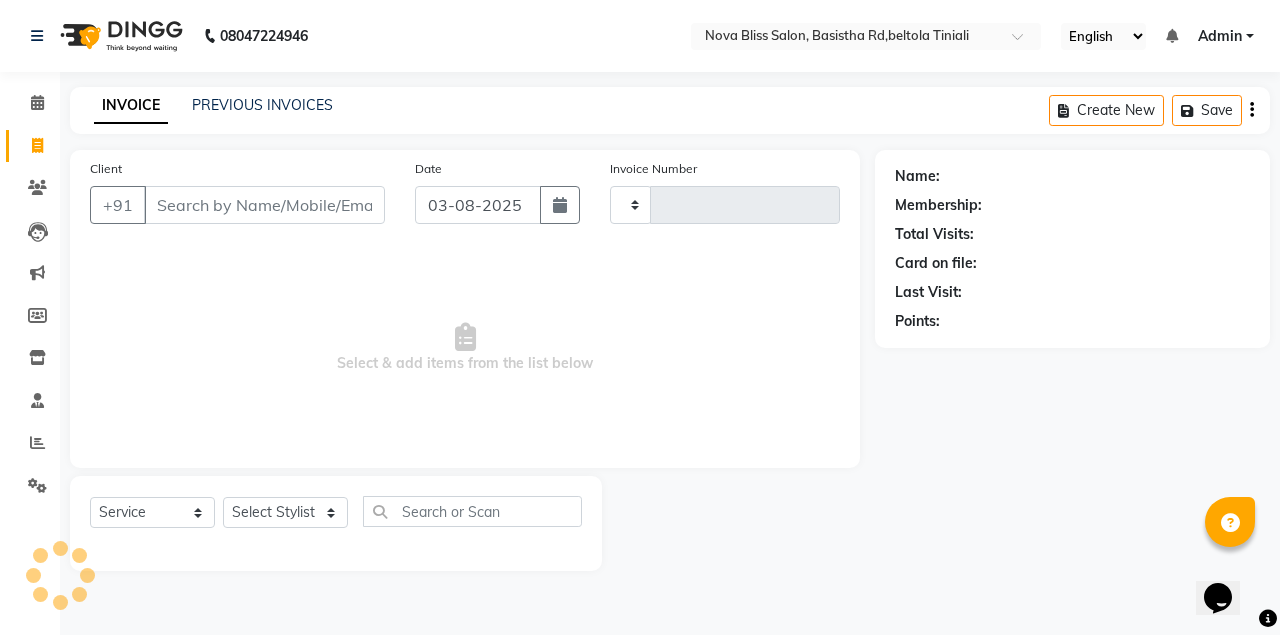 type on "0646" 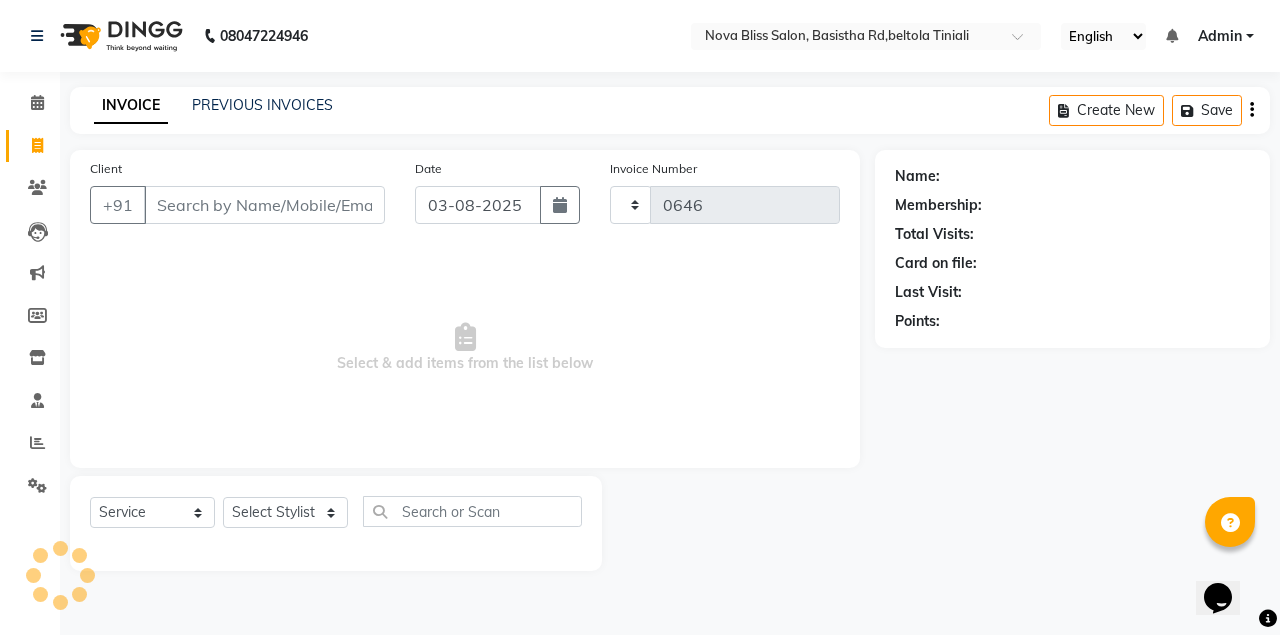 select on "6211" 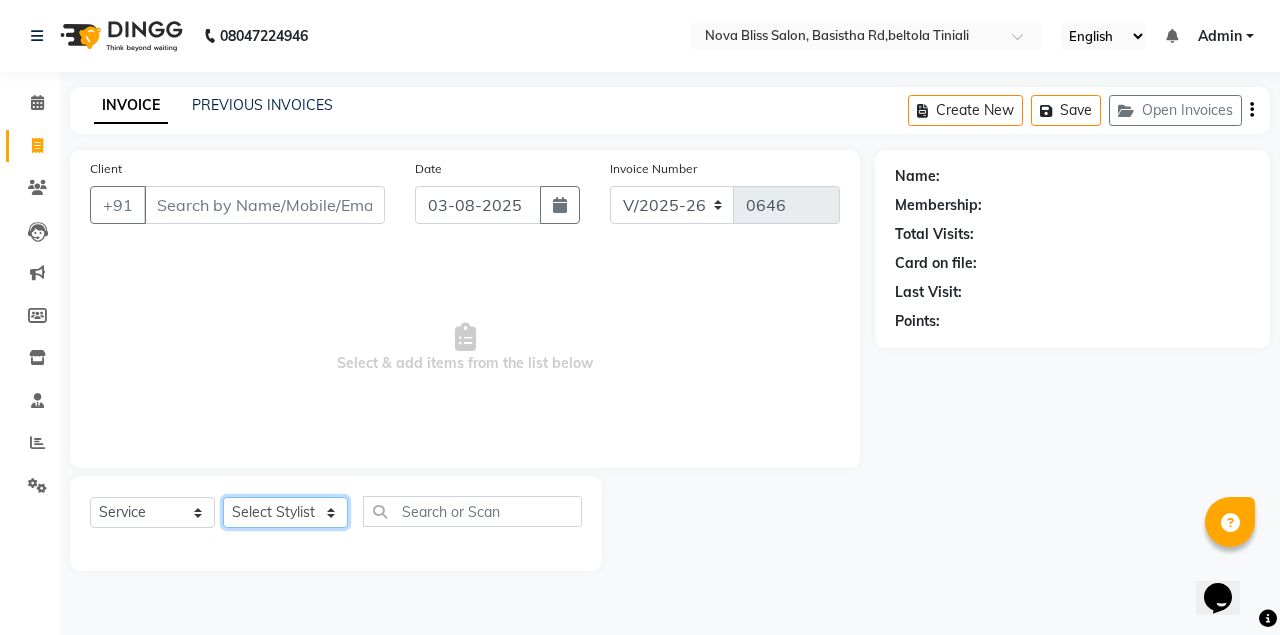 click on "Select Stylist" 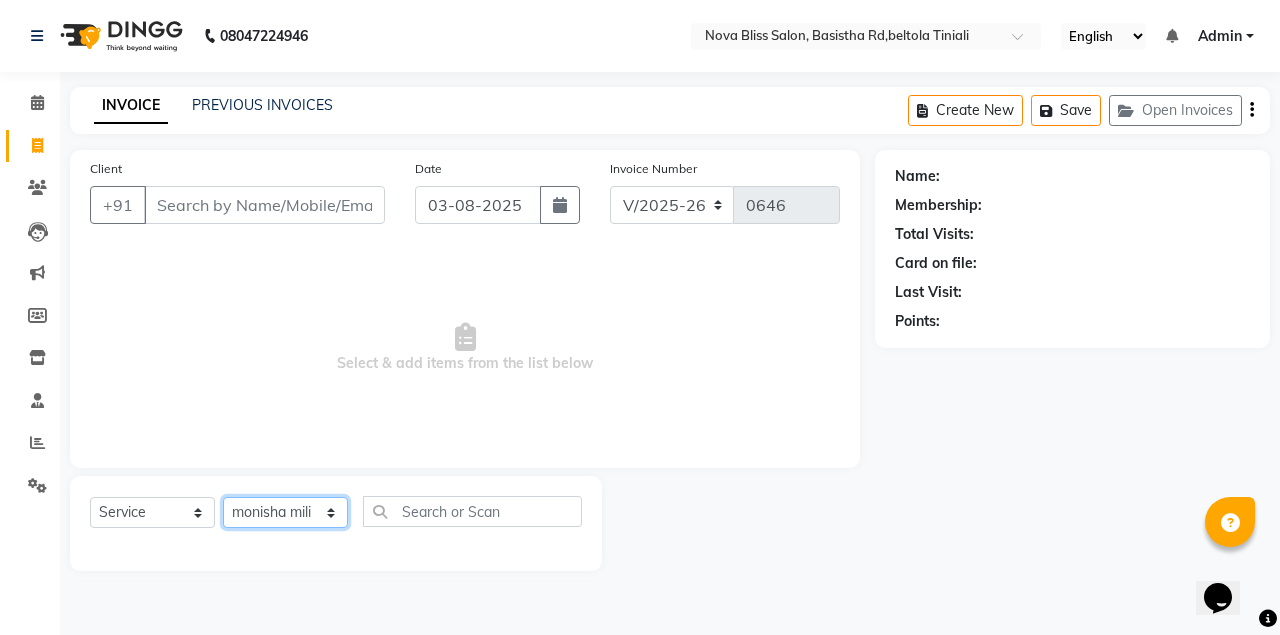 click on "Select Stylist Anuradha singh Bishaya Bhuyan Dip Das Ester jarain  Front Desk Luna kalita monisha mili Pintu Rajak" 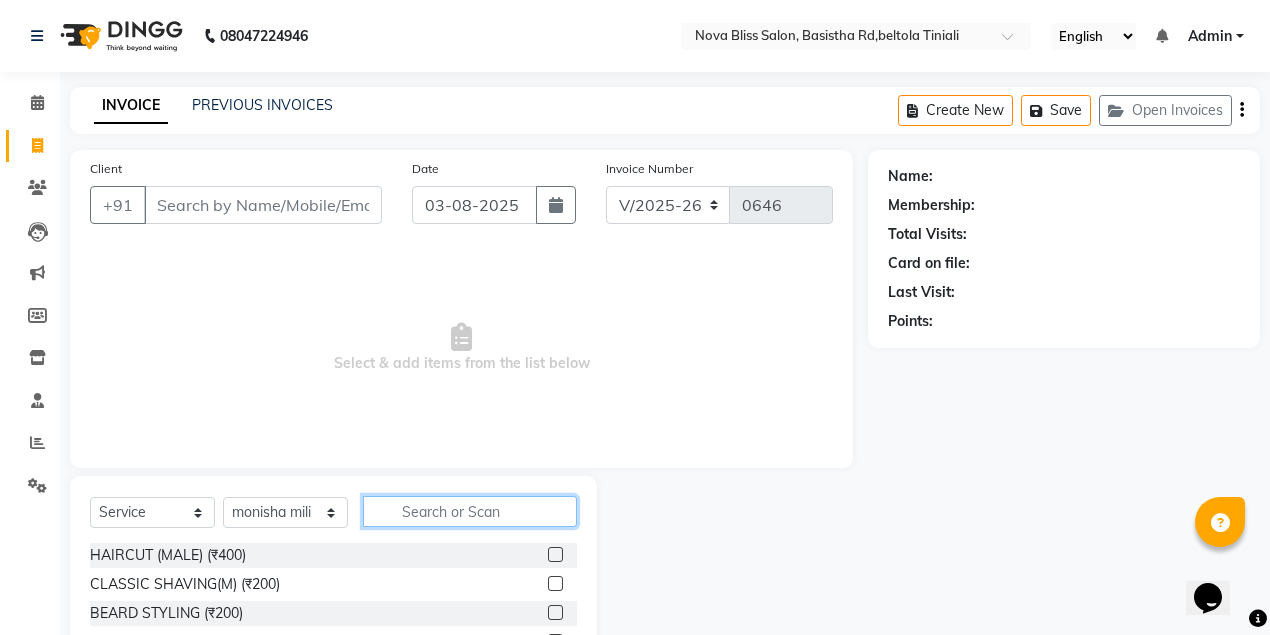 click 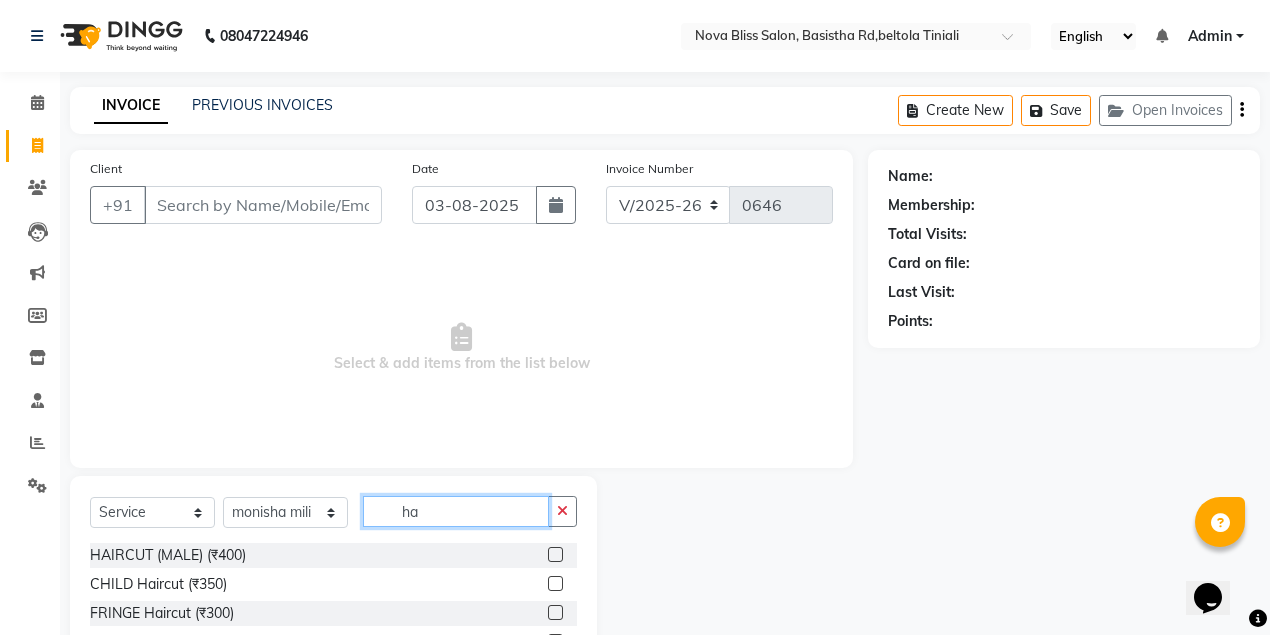type on "h" 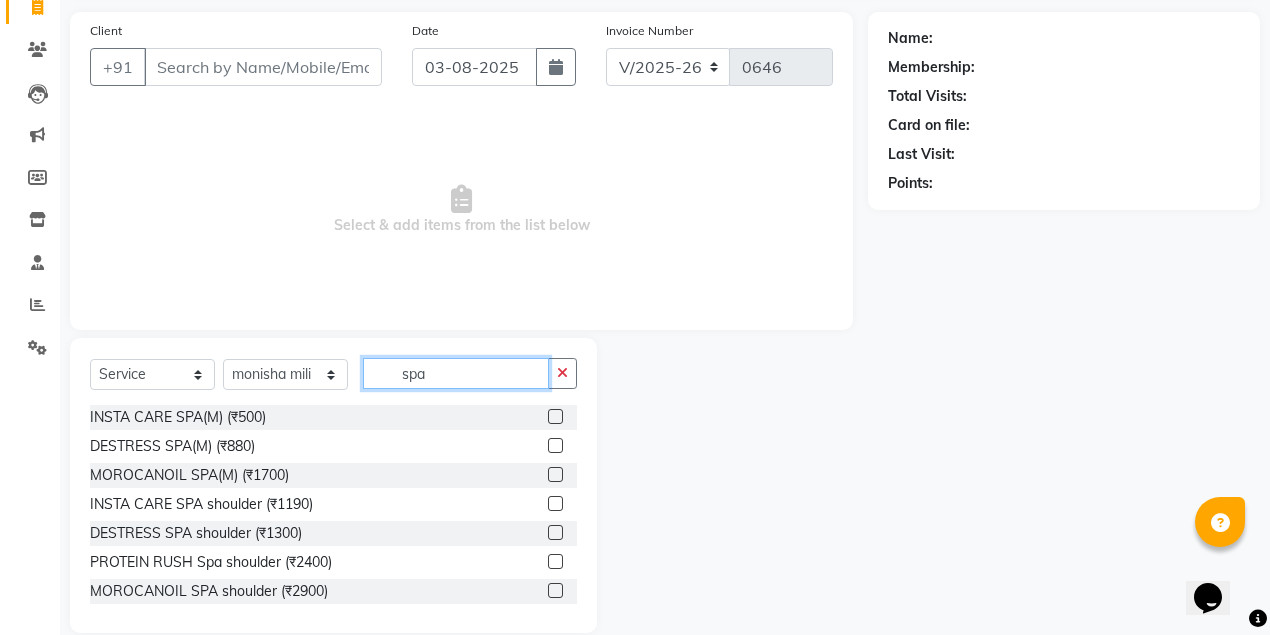 scroll, scrollTop: 165, scrollLeft: 0, axis: vertical 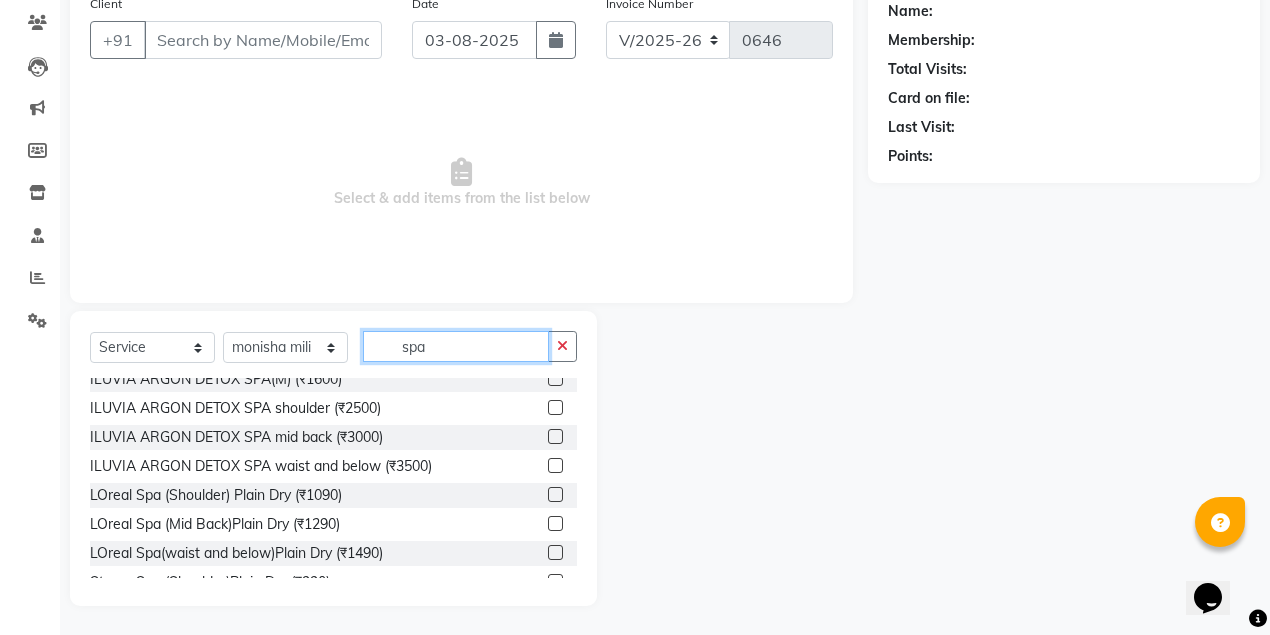 type on "spa" 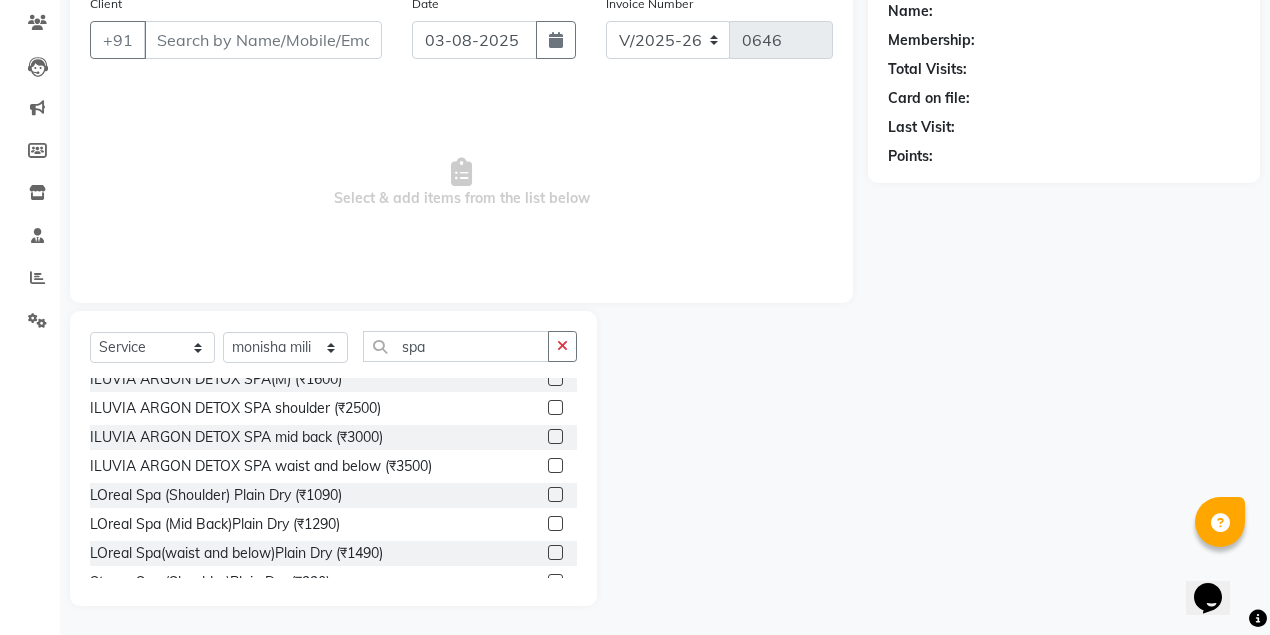click 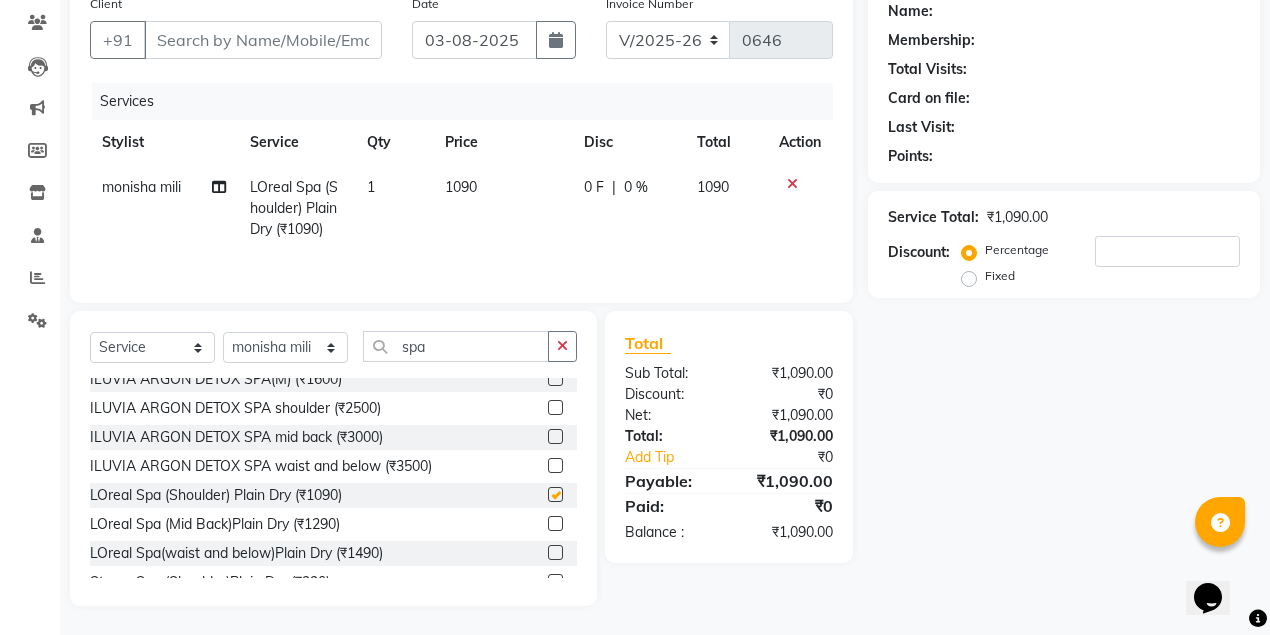 checkbox on "false" 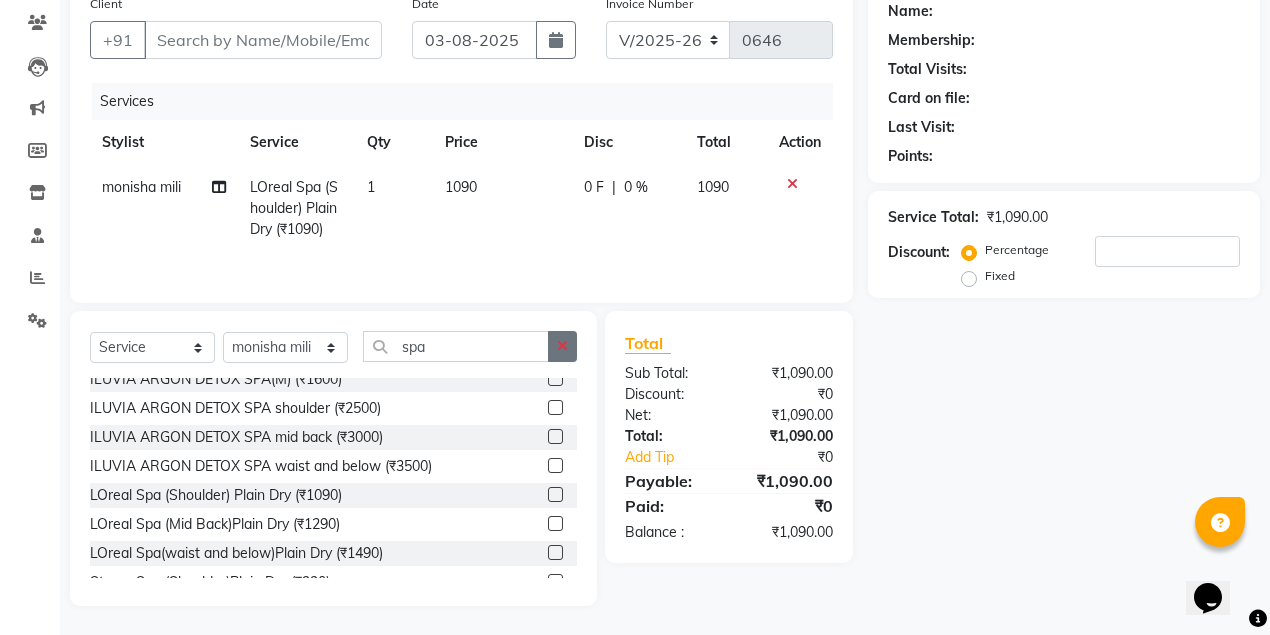 click 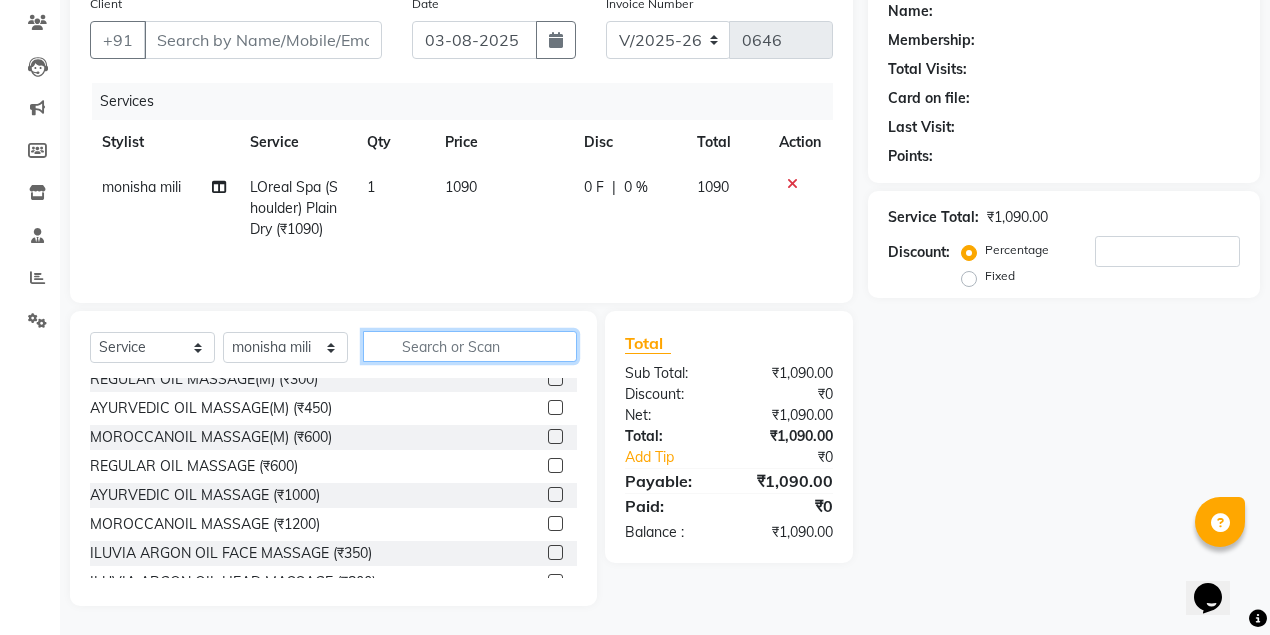 click 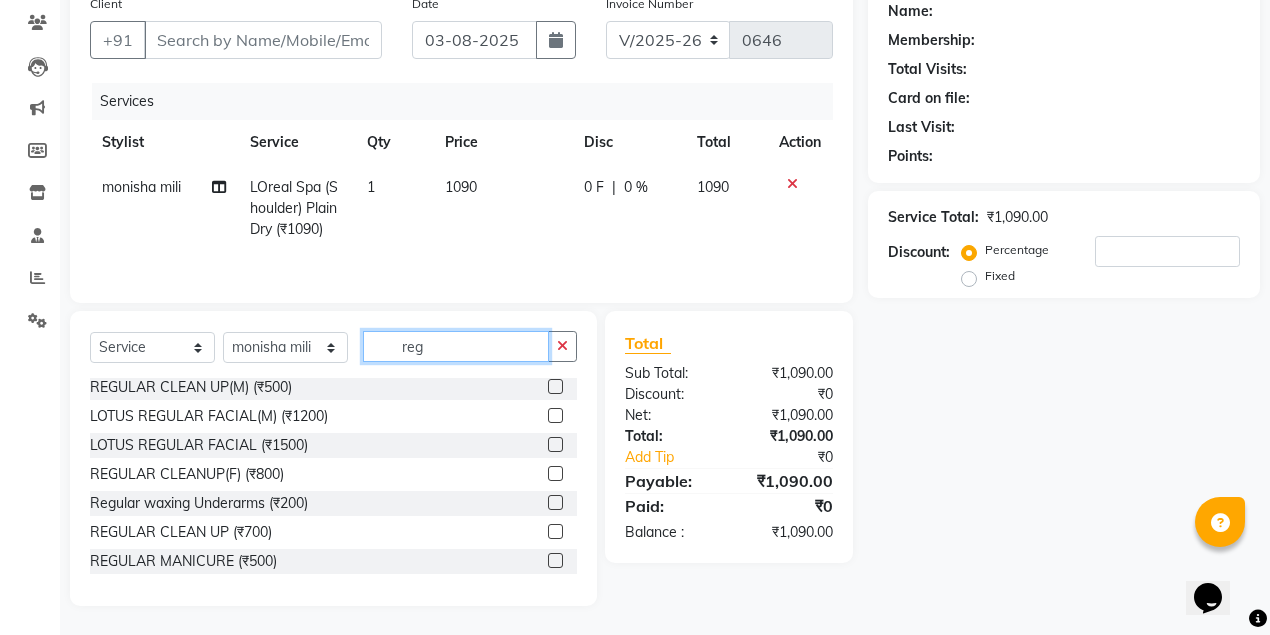 scroll, scrollTop: 11, scrollLeft: 0, axis: vertical 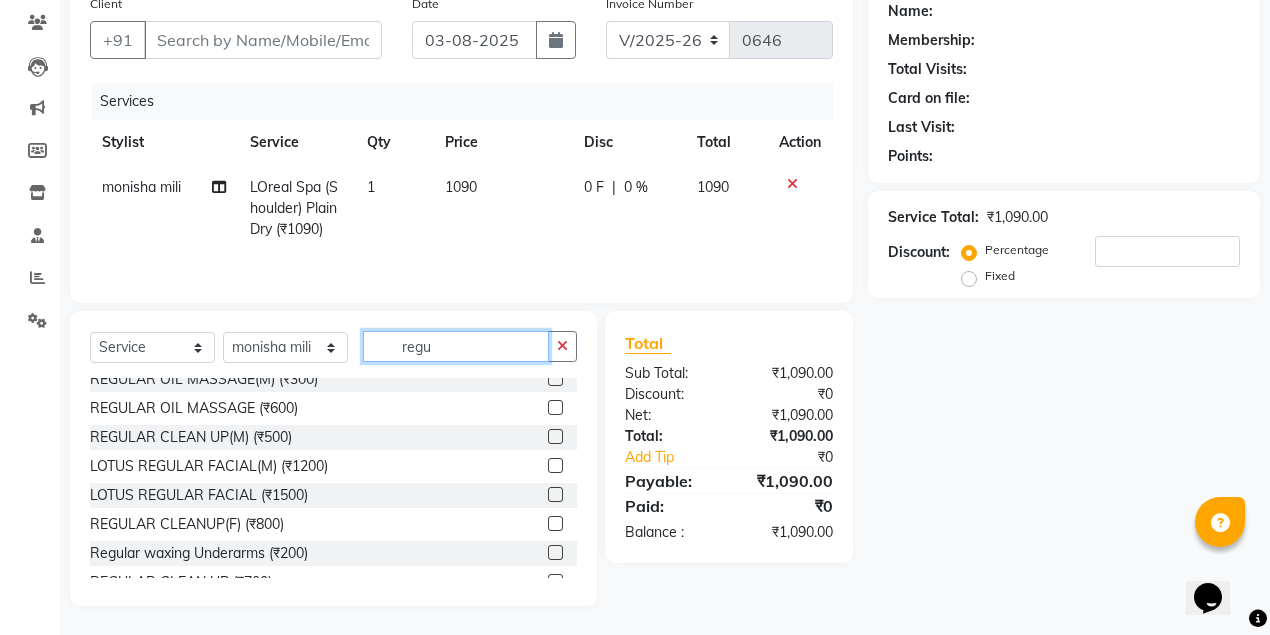 type on "regu" 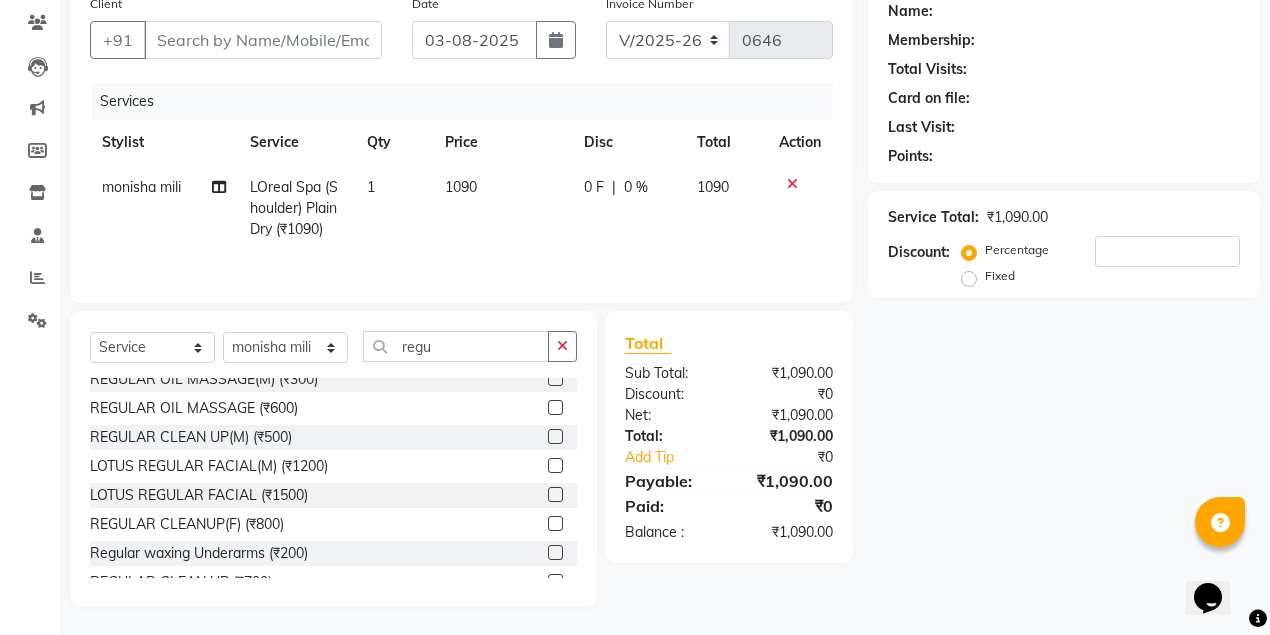 click 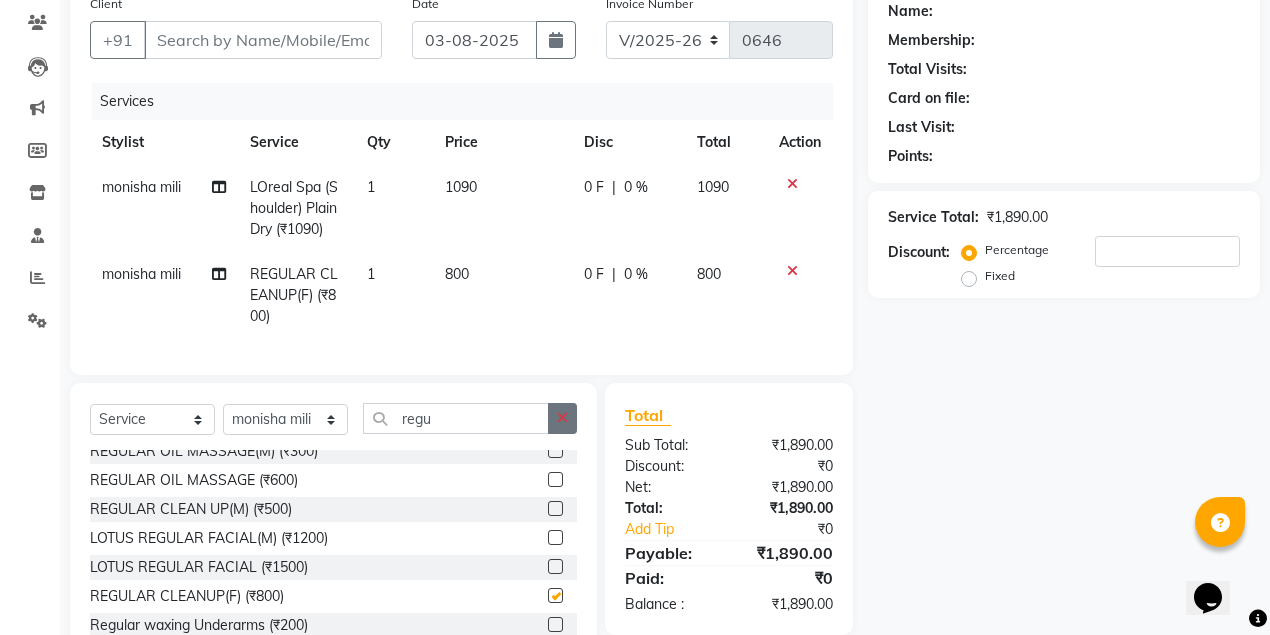 checkbox on "false" 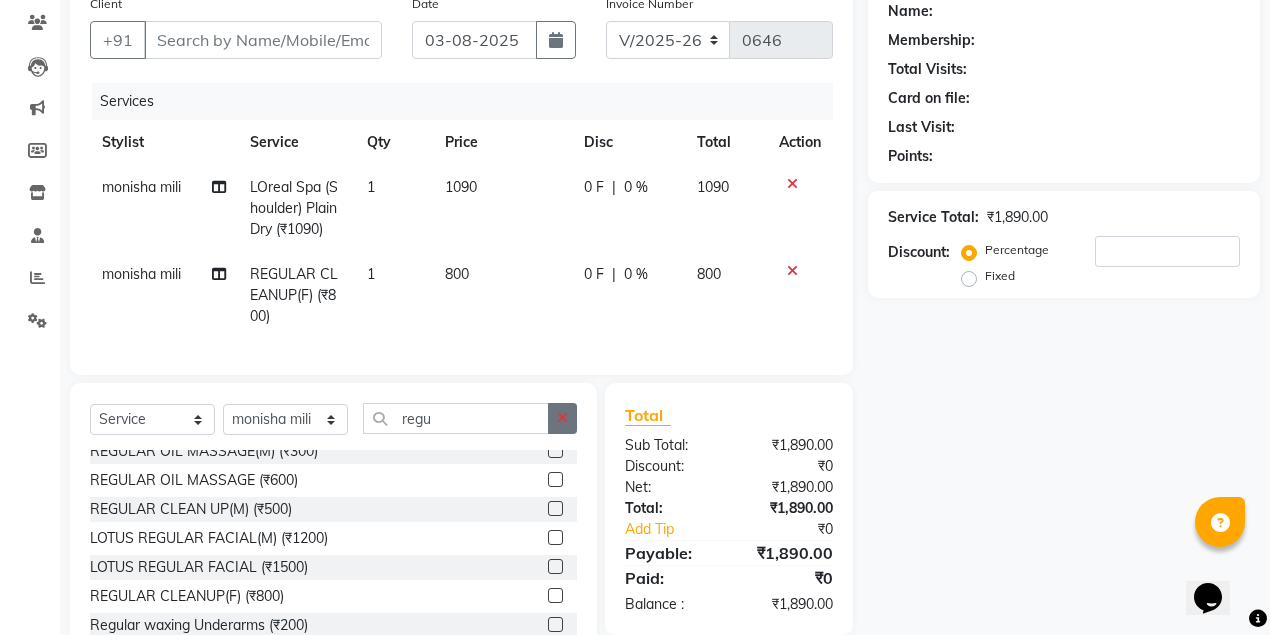 click 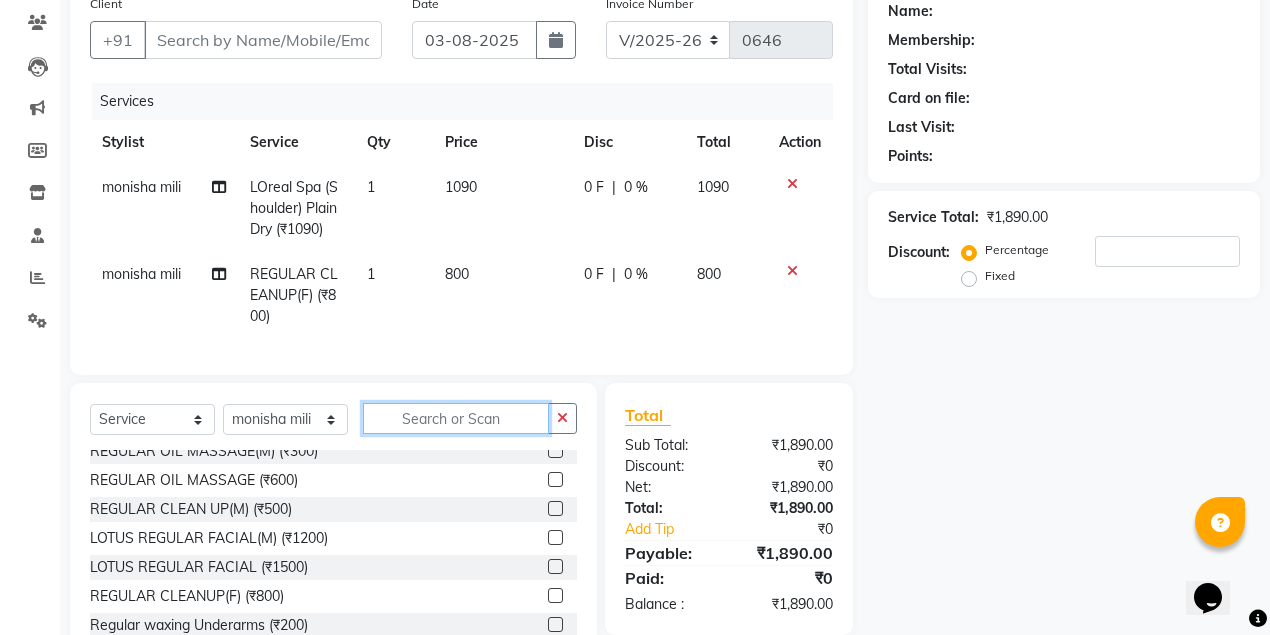 scroll, scrollTop: 533, scrollLeft: 0, axis: vertical 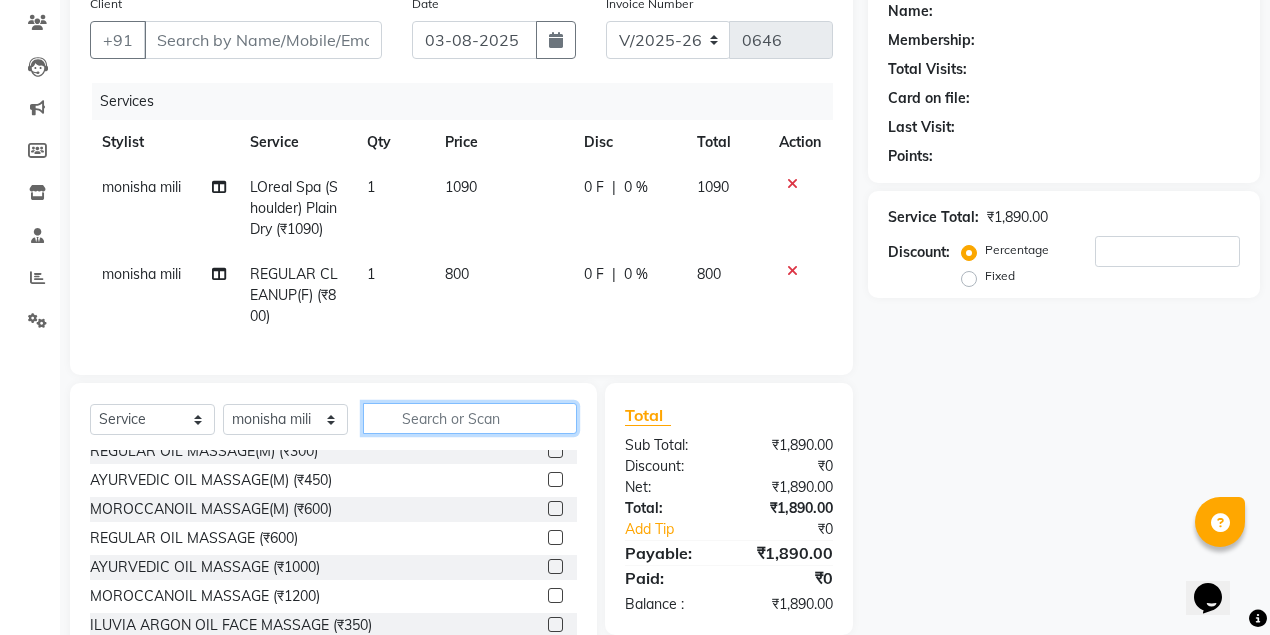 click 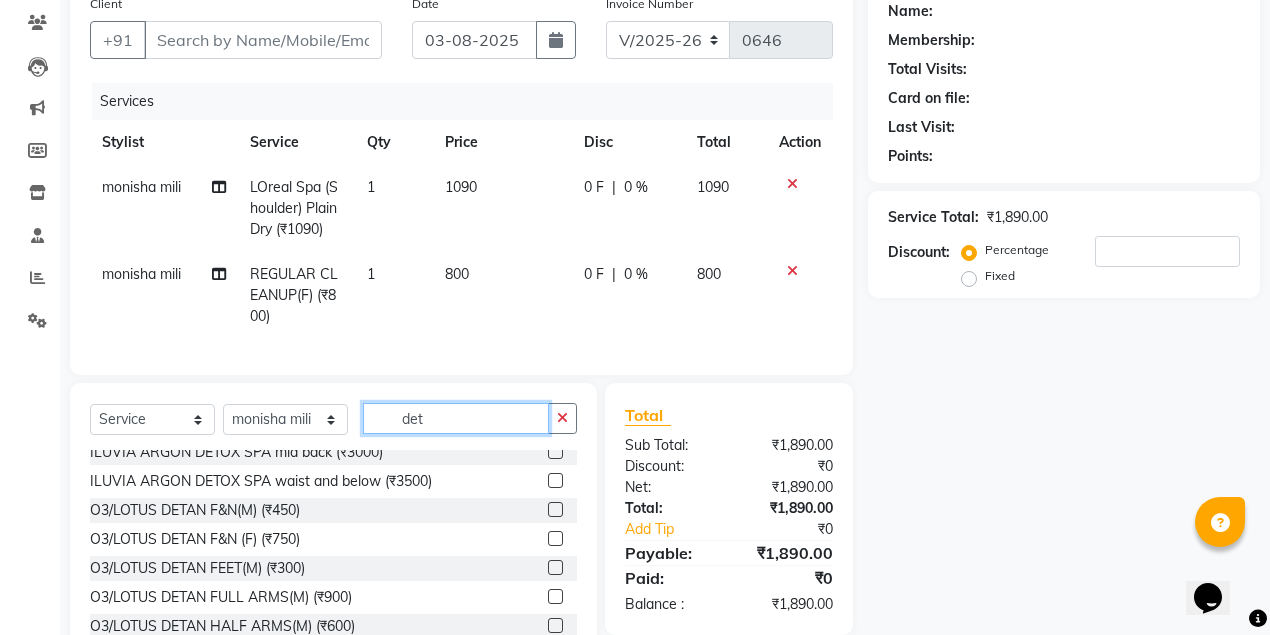 scroll, scrollTop: 135, scrollLeft: 0, axis: vertical 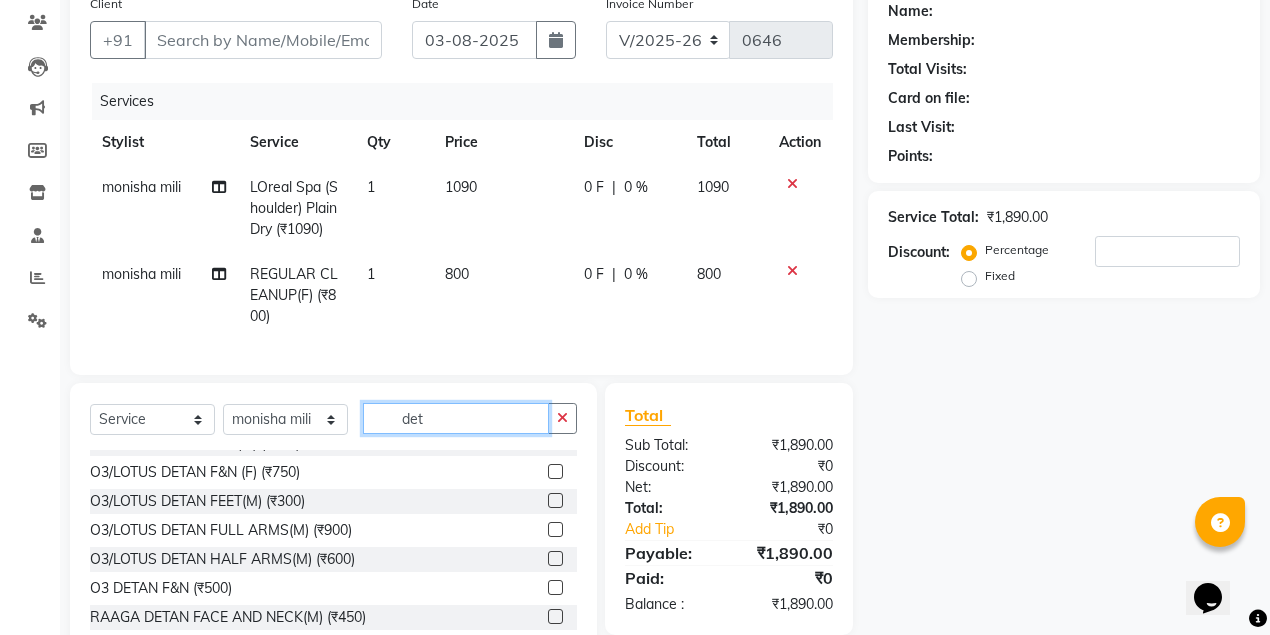 type on "det" 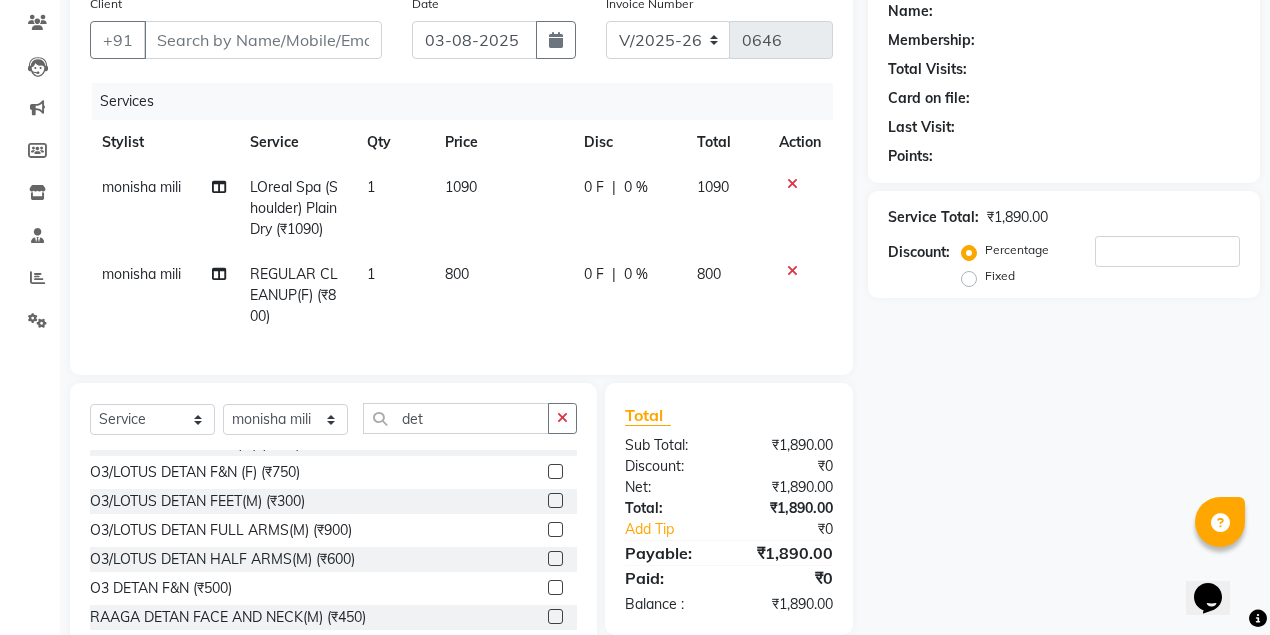 click 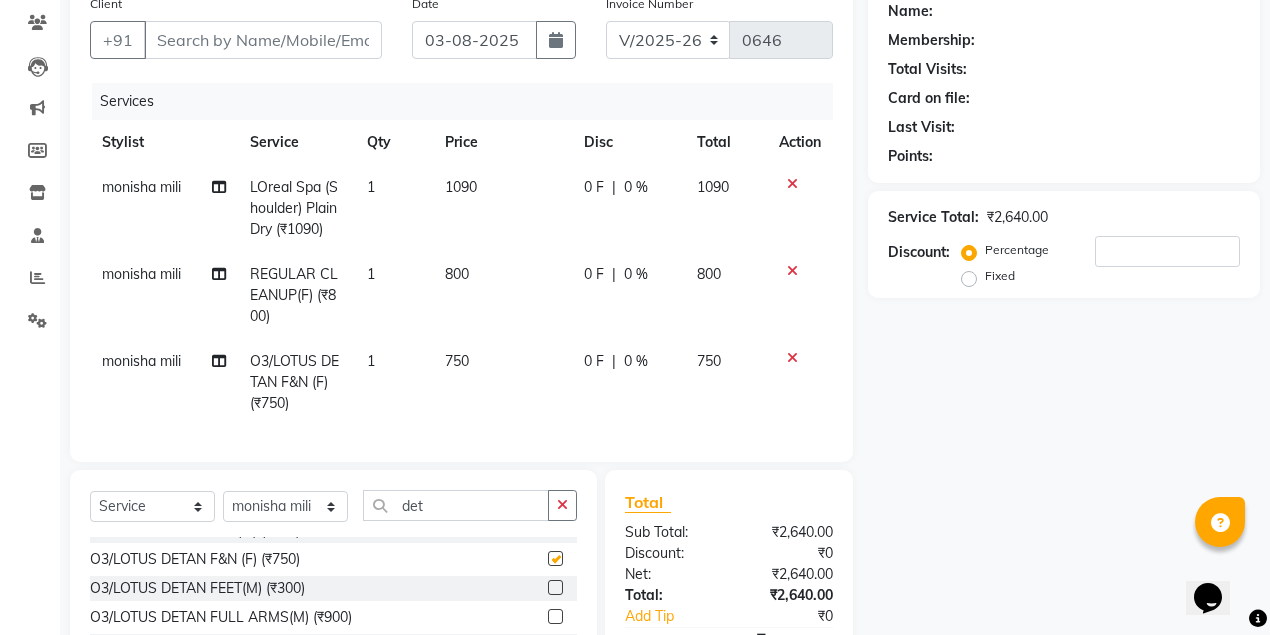 checkbox on "false" 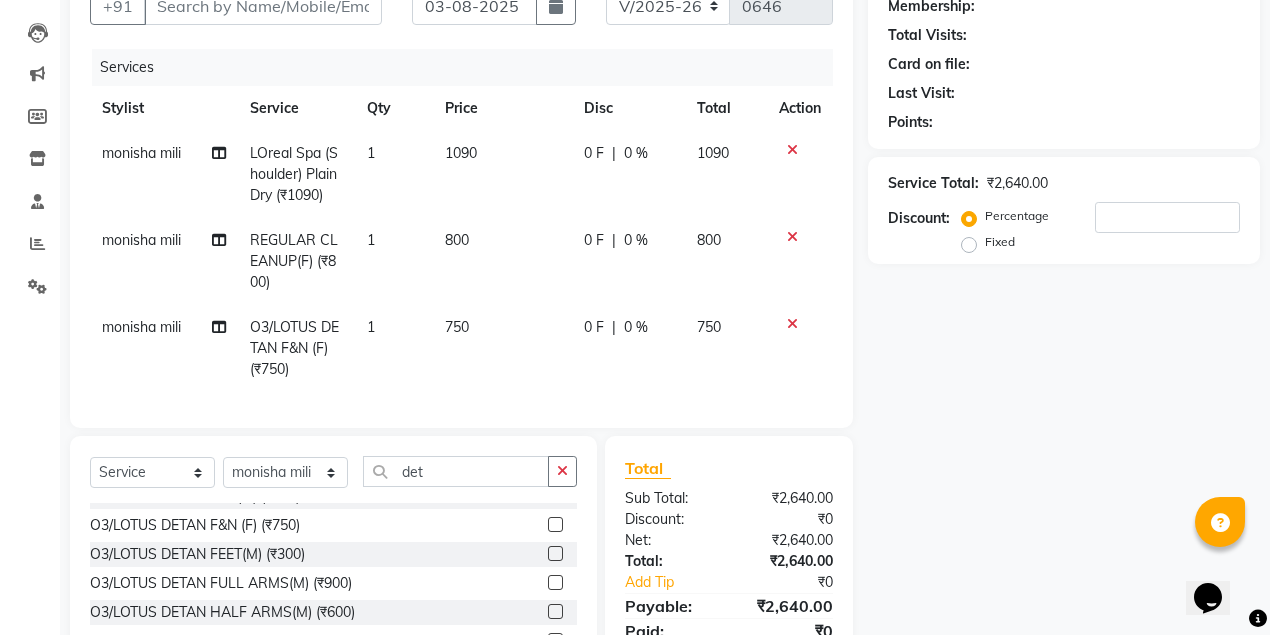 scroll, scrollTop: 232, scrollLeft: 0, axis: vertical 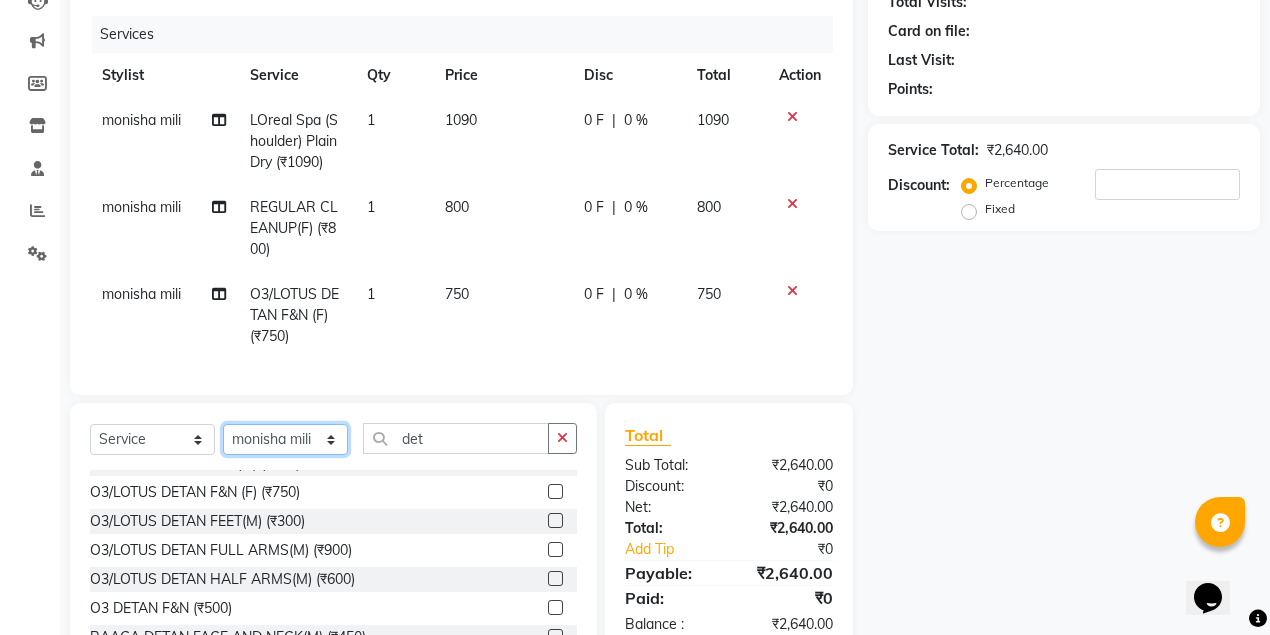 click on "Select Stylist Anuradha singh Bishaya Bhuyan Dip Das Ester jarain  Front Desk Luna kalita monisha mili Pintu Rajak" 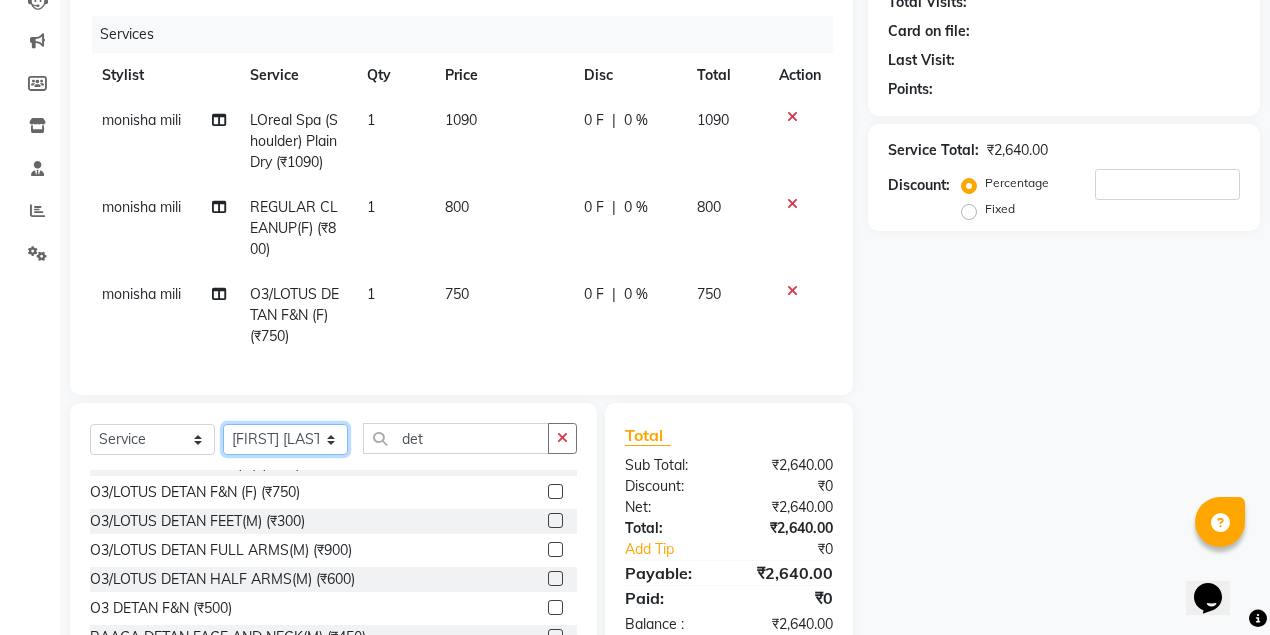 click on "Select Stylist Anuradha singh Bishaya Bhuyan Dip Das Ester jarain  Front Desk Luna kalita monisha mili Pintu Rajak" 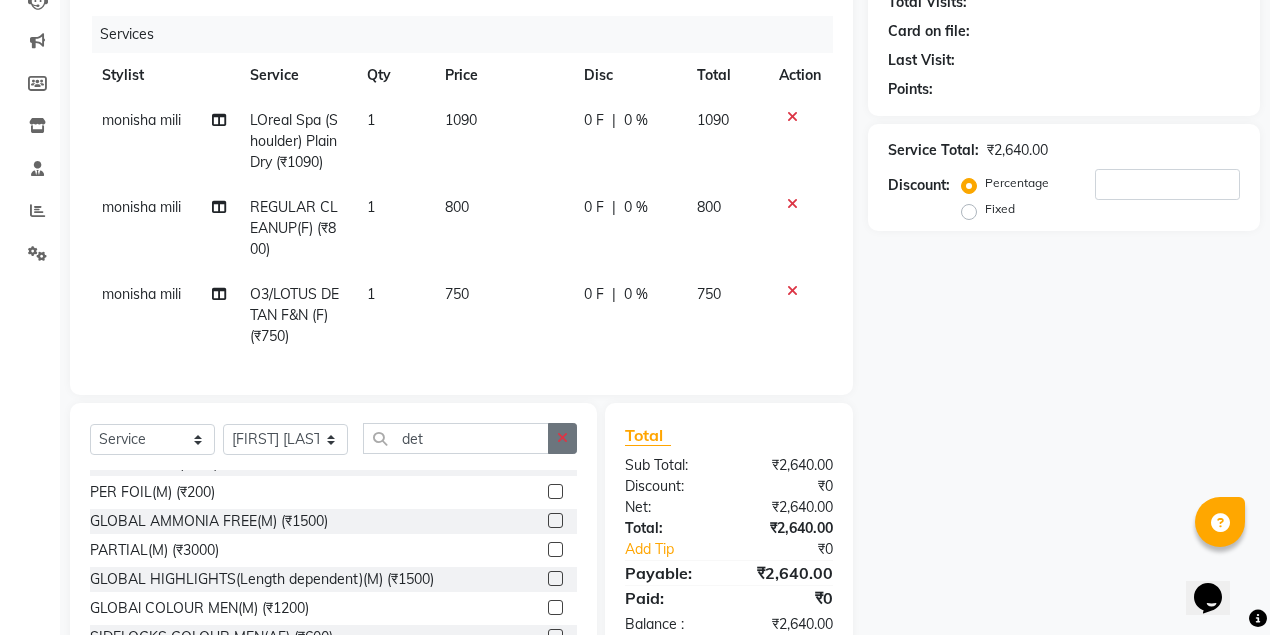 click 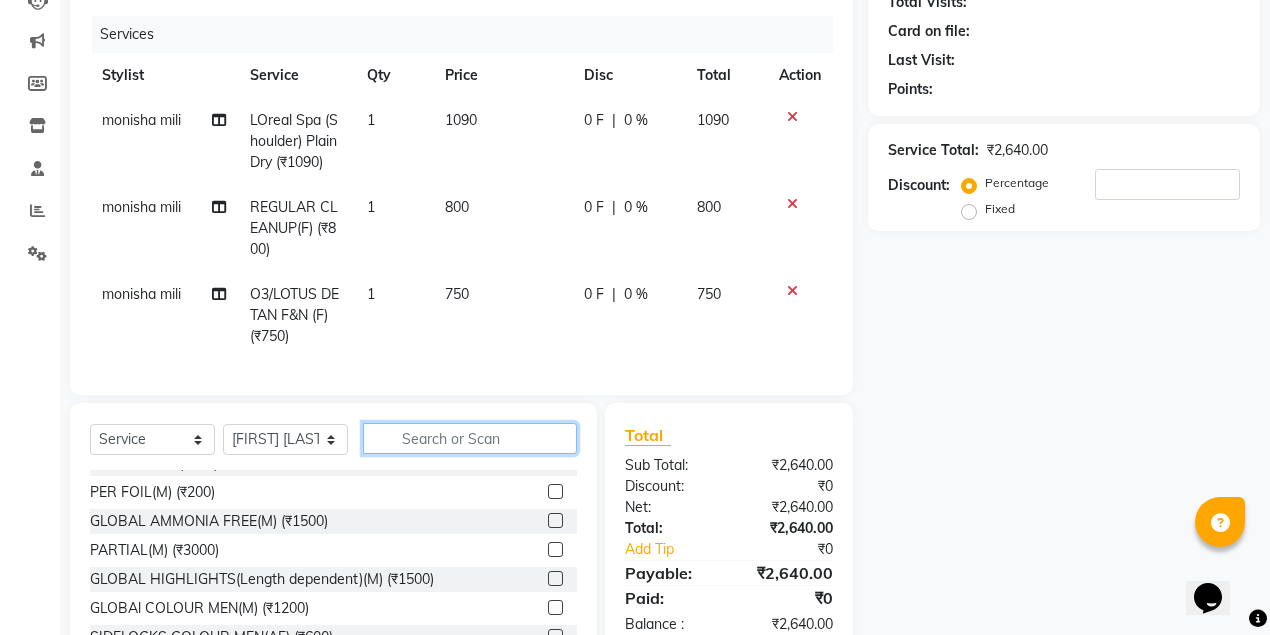 click 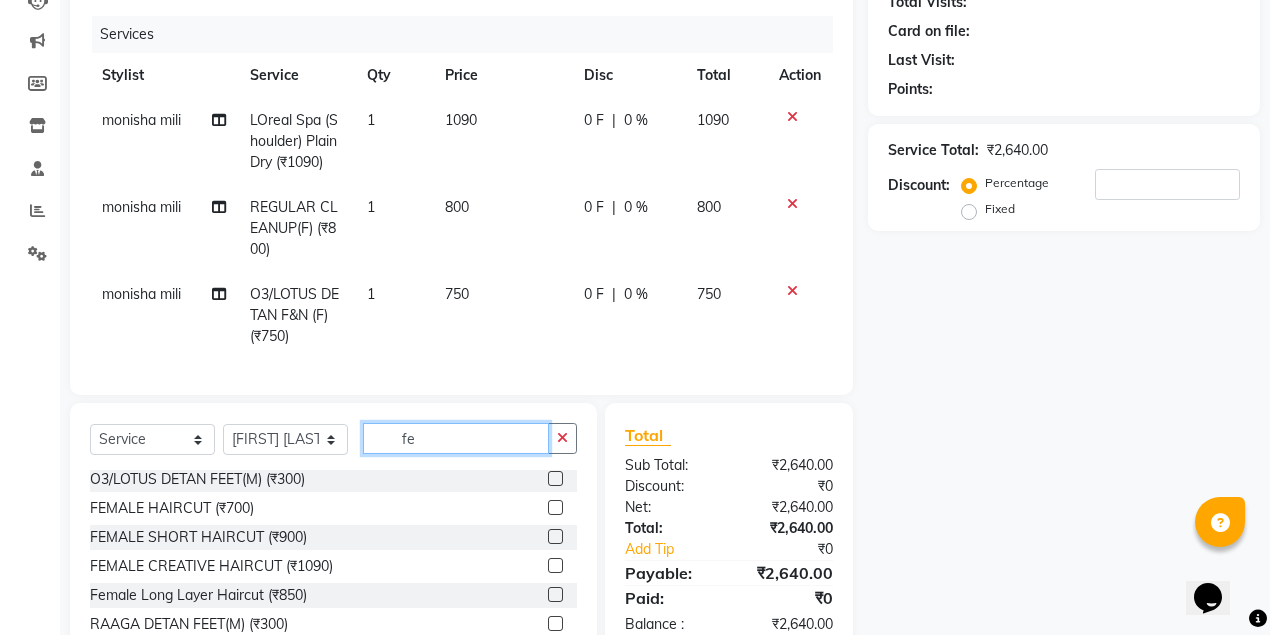 scroll, scrollTop: 3, scrollLeft: 0, axis: vertical 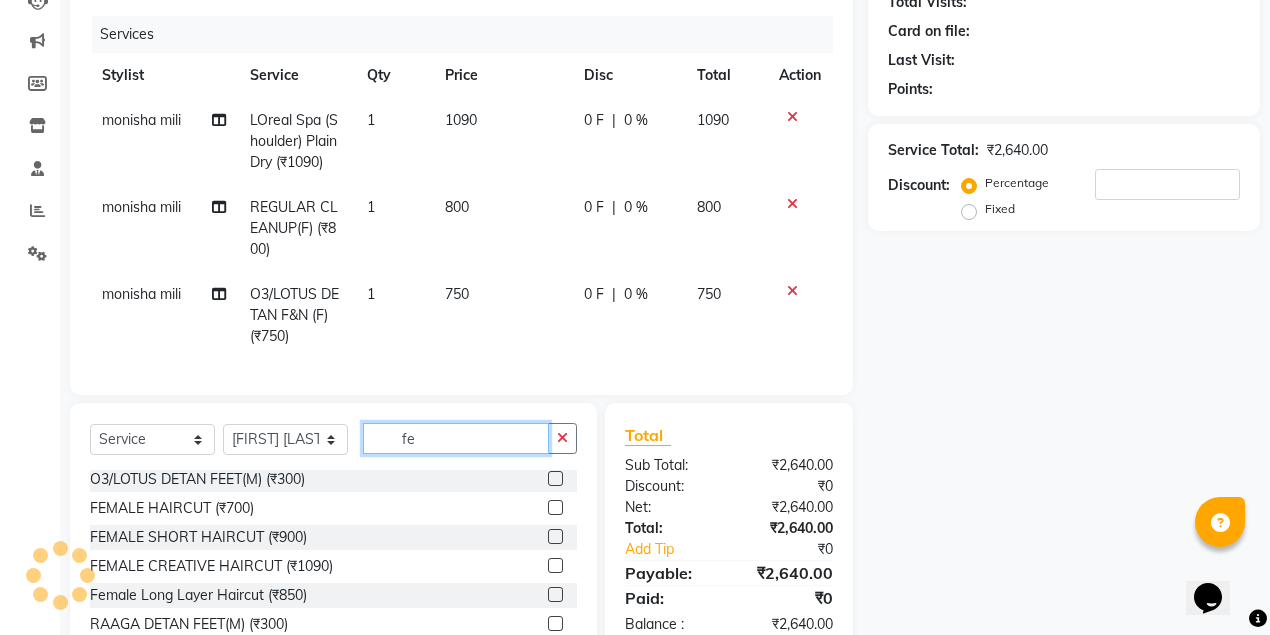 type on "fe" 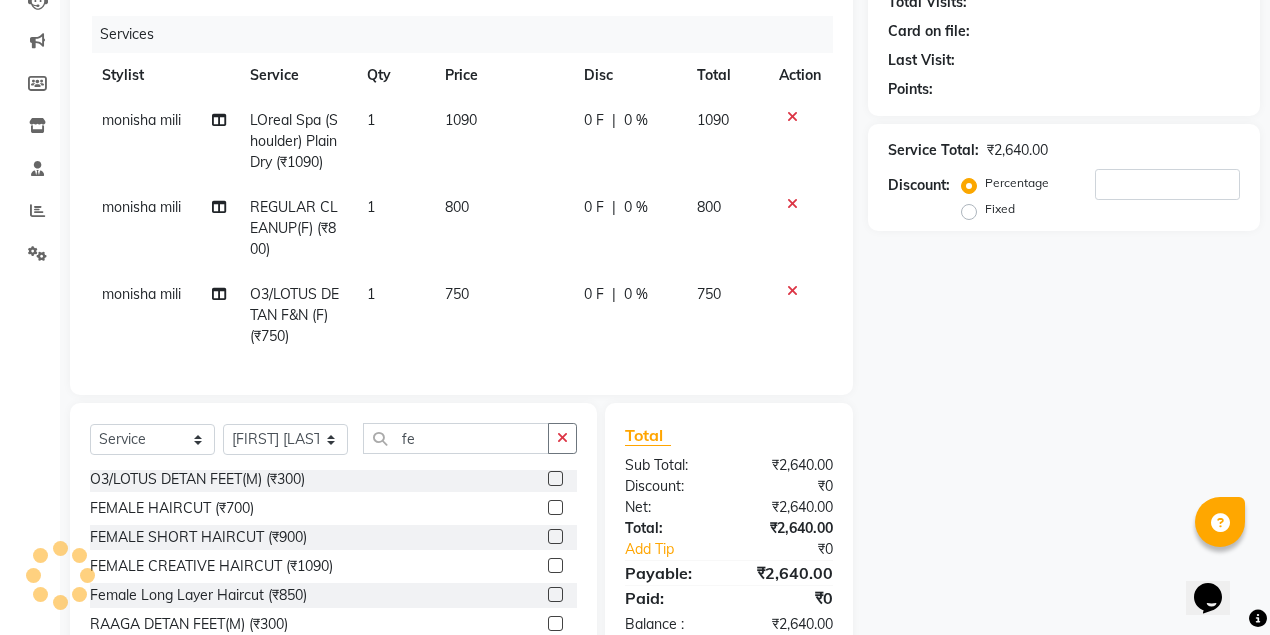 click 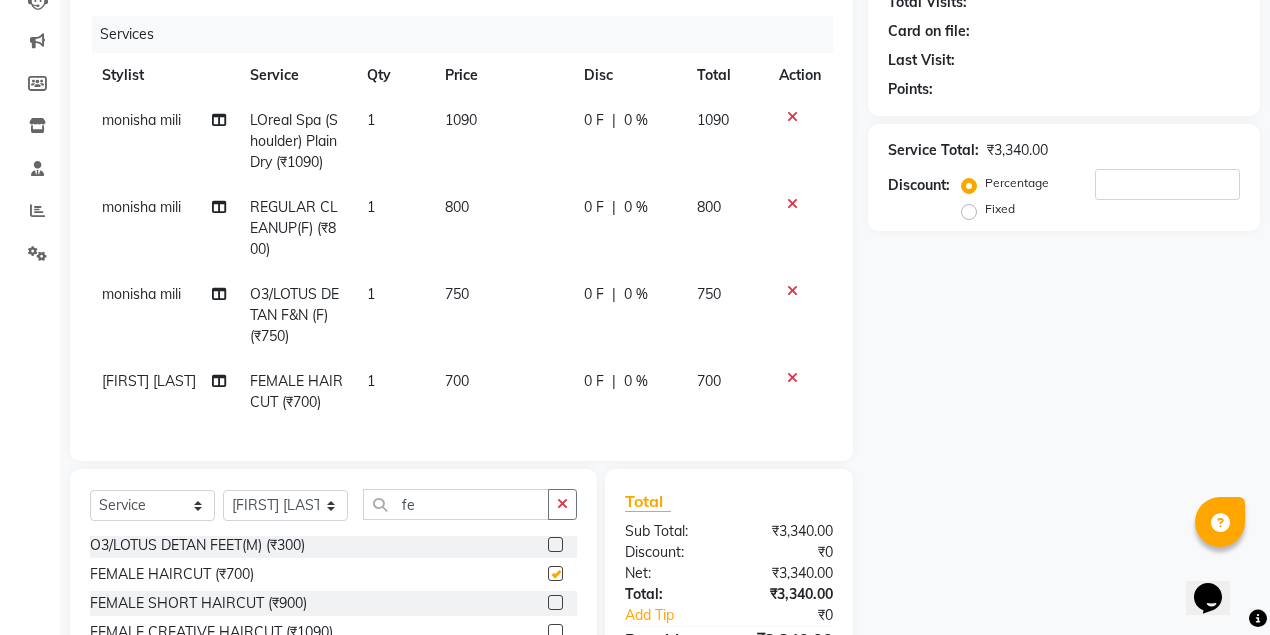 checkbox on "false" 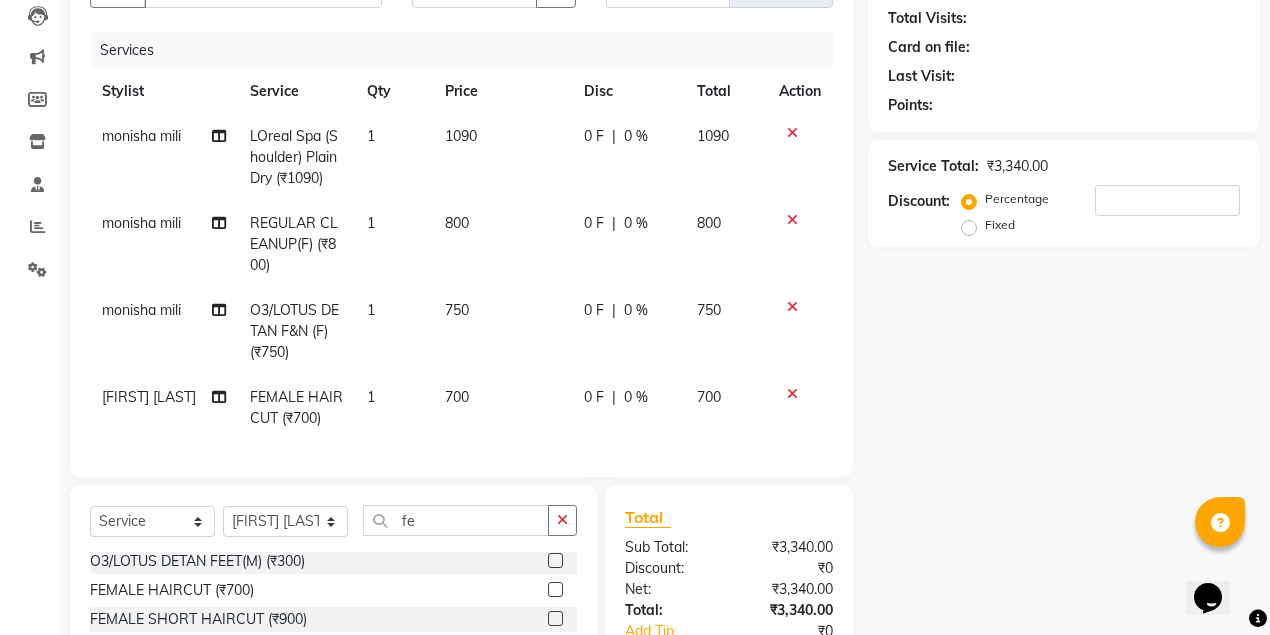 scroll, scrollTop: 232, scrollLeft: 0, axis: vertical 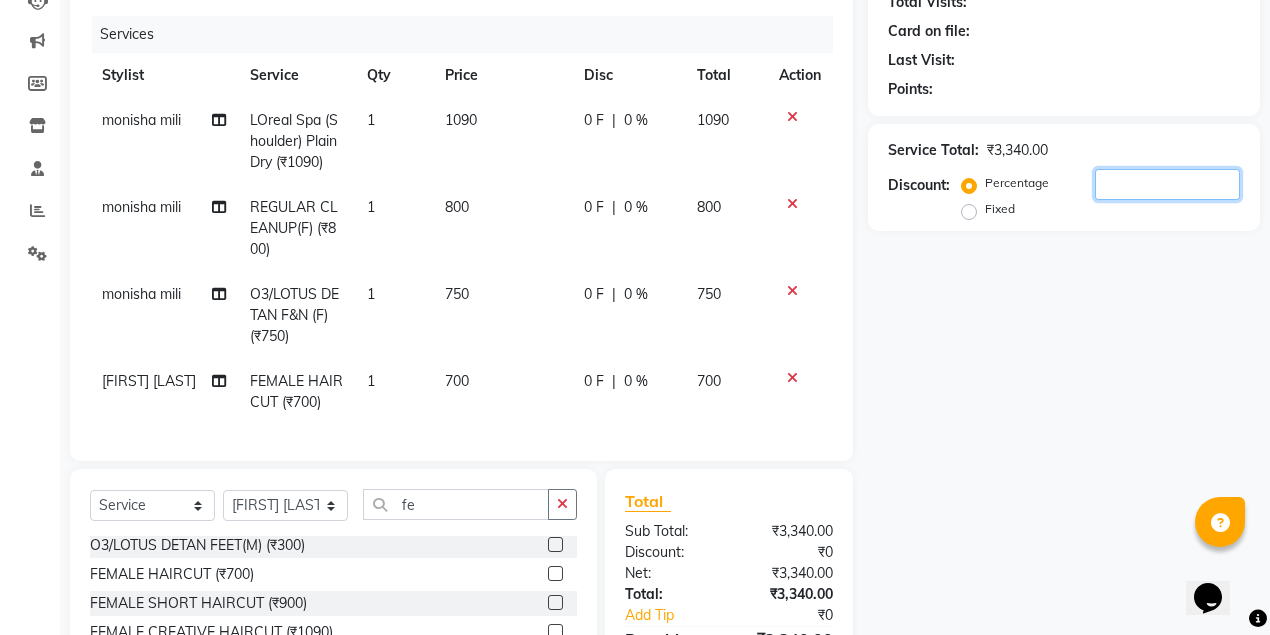 click 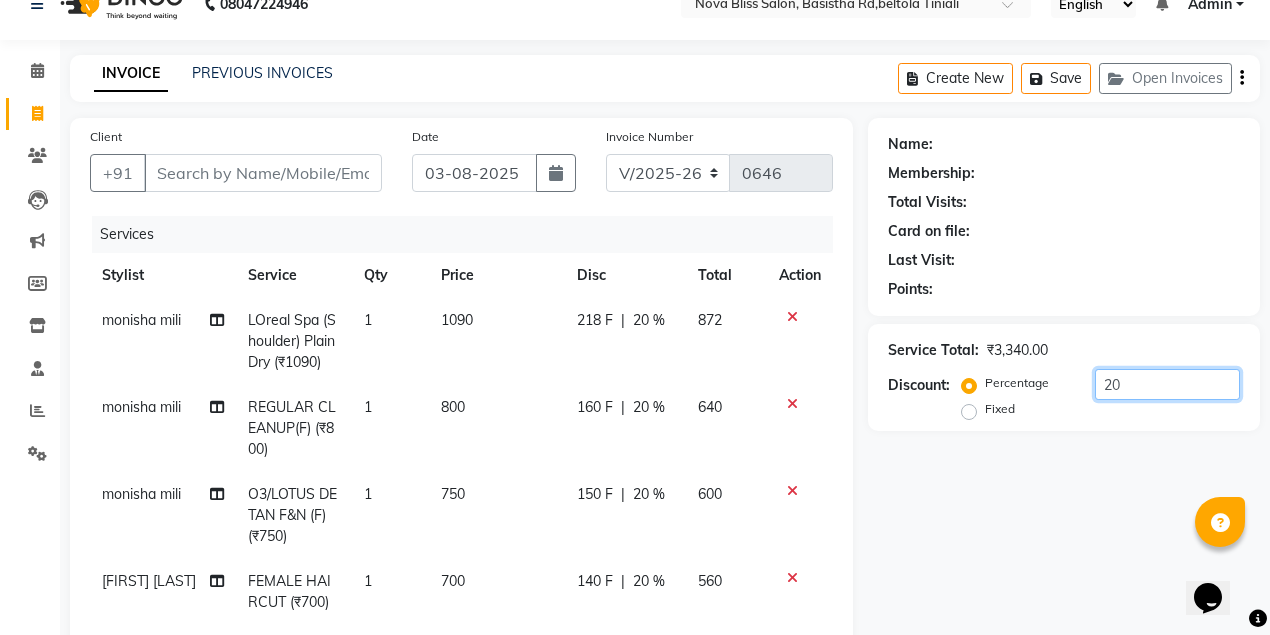 scroll, scrollTop: 0, scrollLeft: 0, axis: both 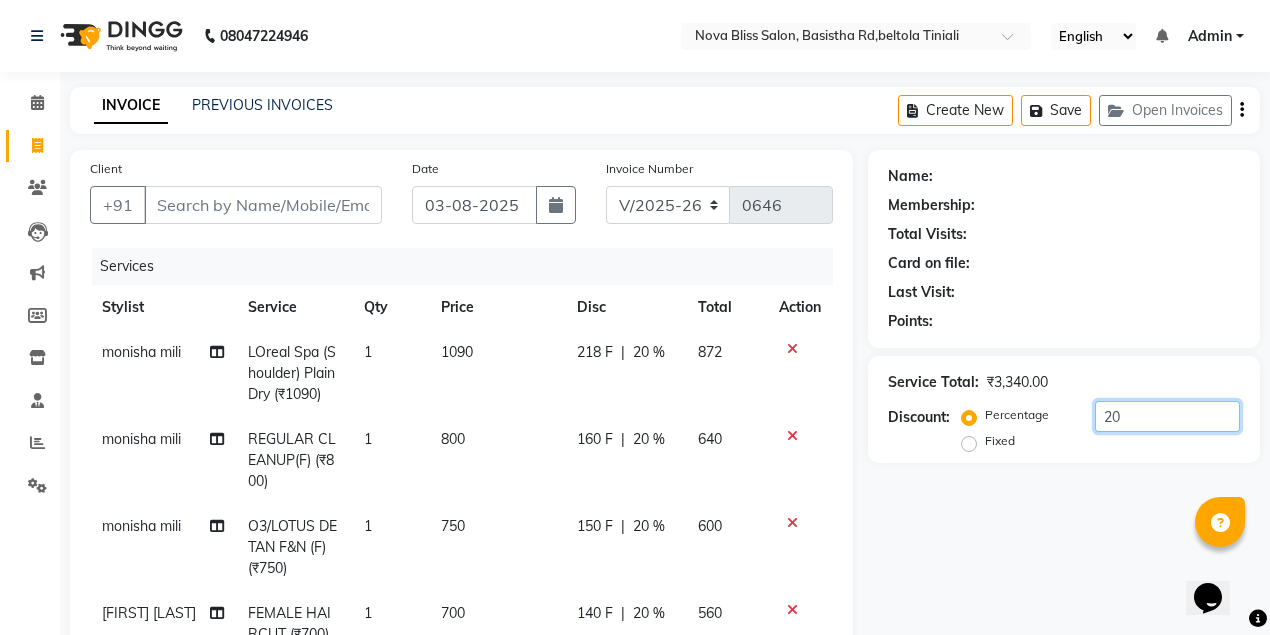 type on "20" 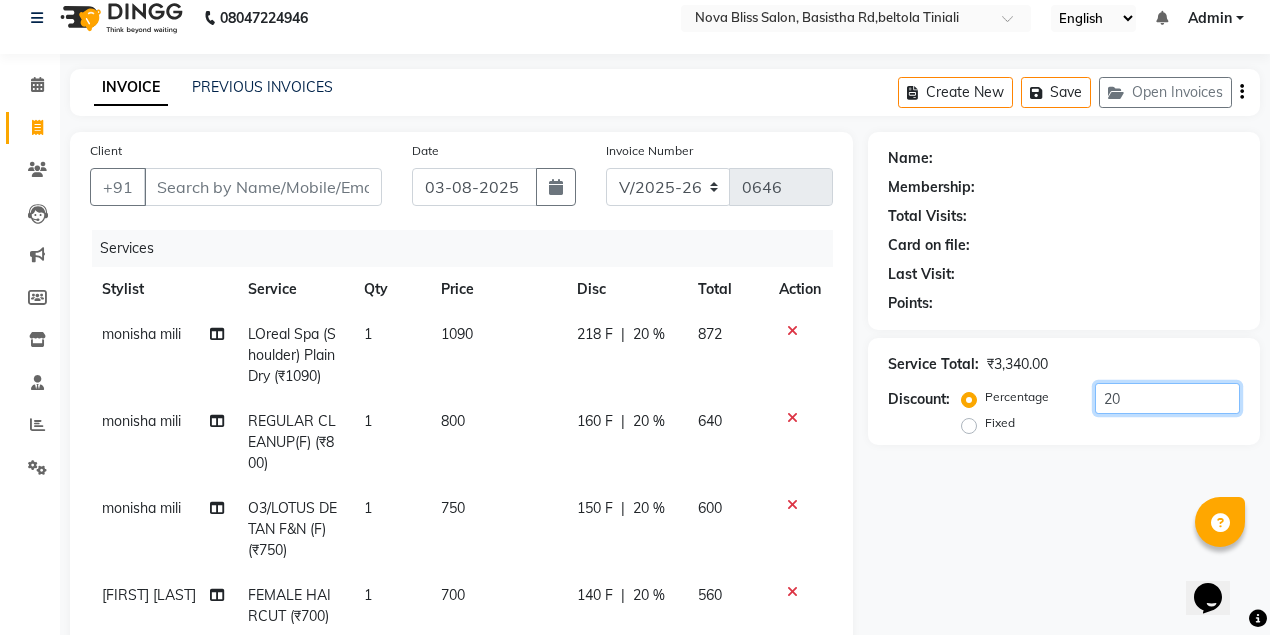scroll, scrollTop: 0, scrollLeft: 0, axis: both 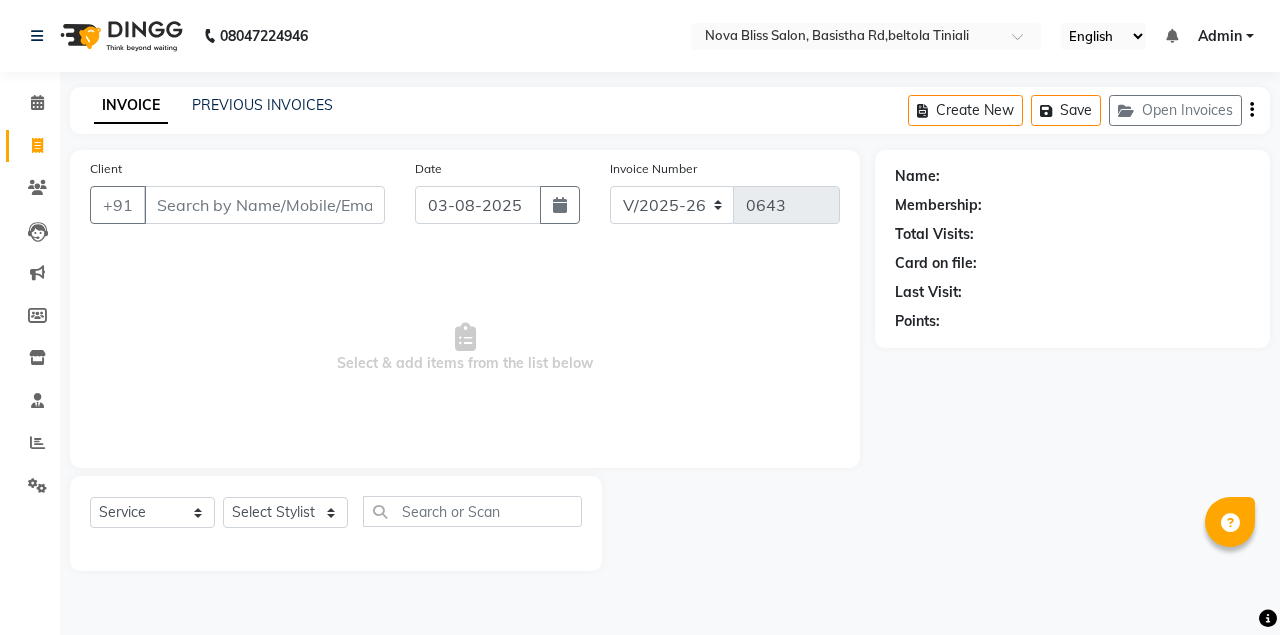 select on "6211" 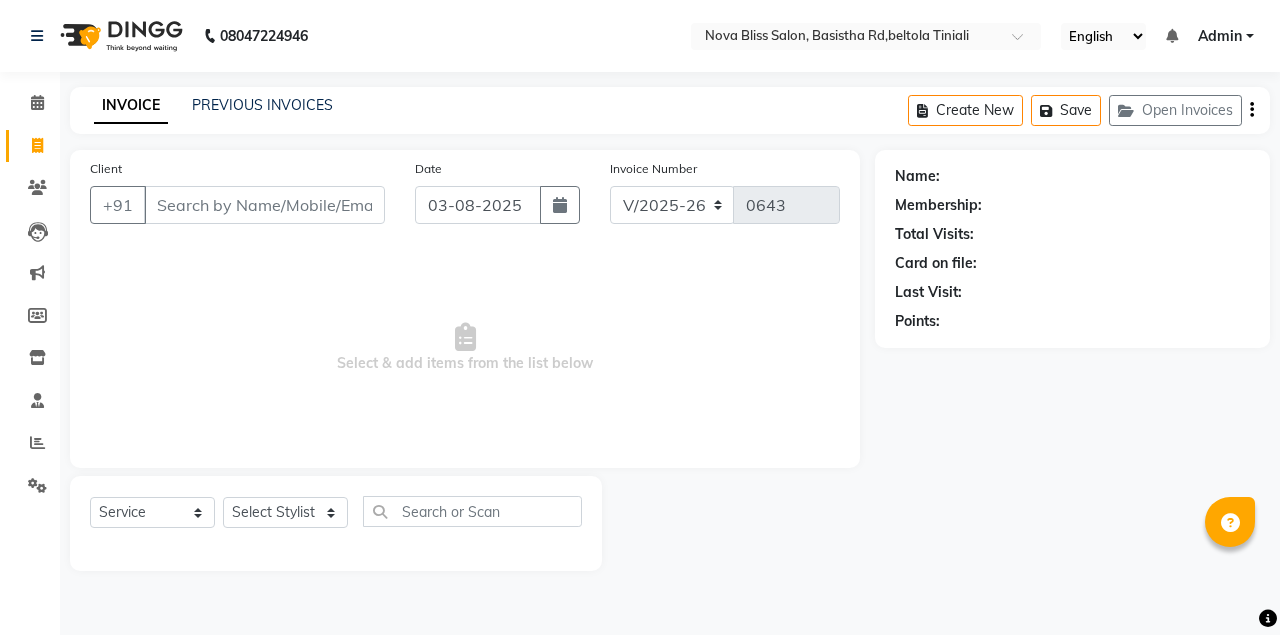 scroll, scrollTop: 0, scrollLeft: 0, axis: both 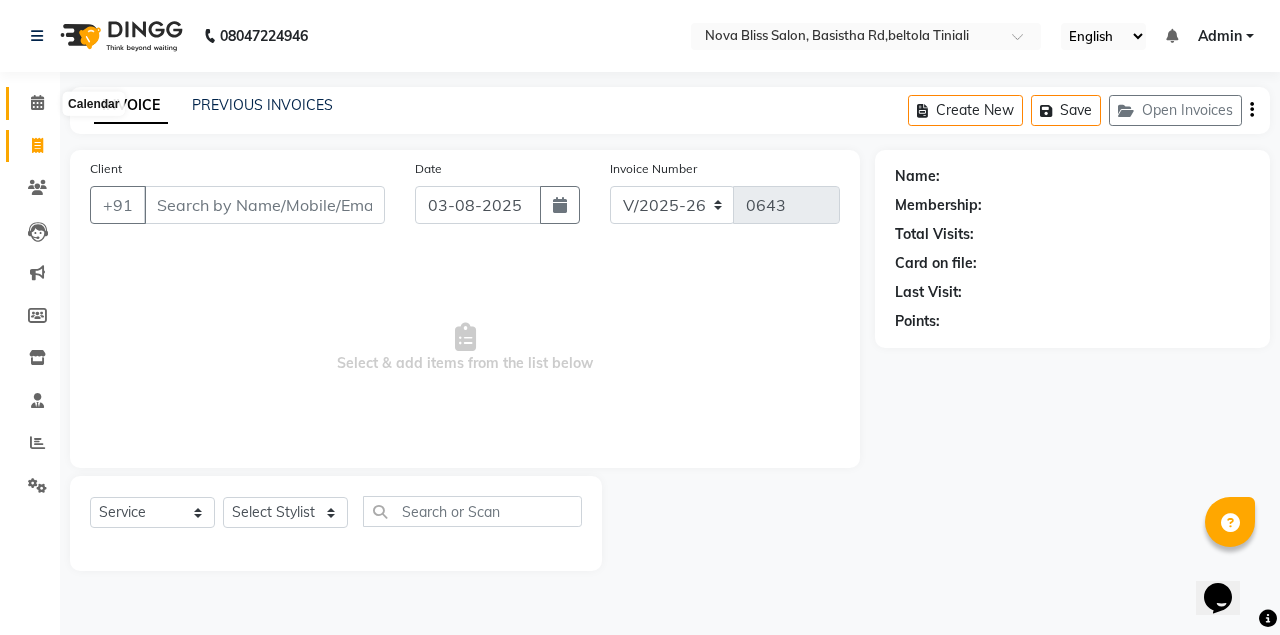 click 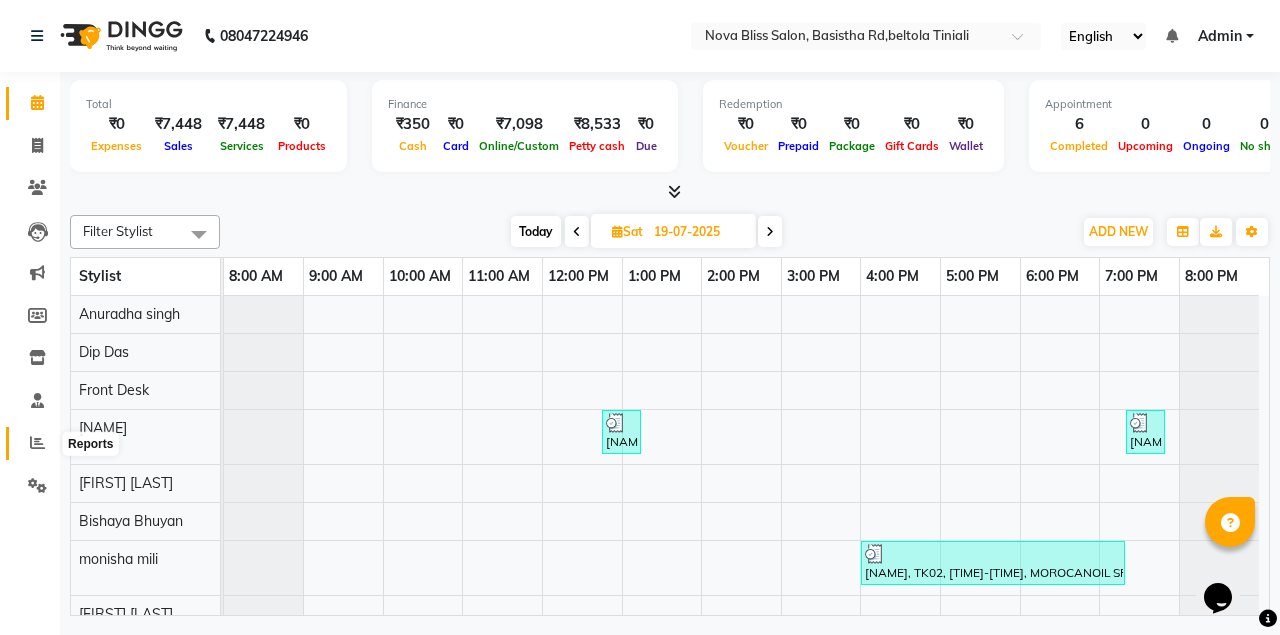 click 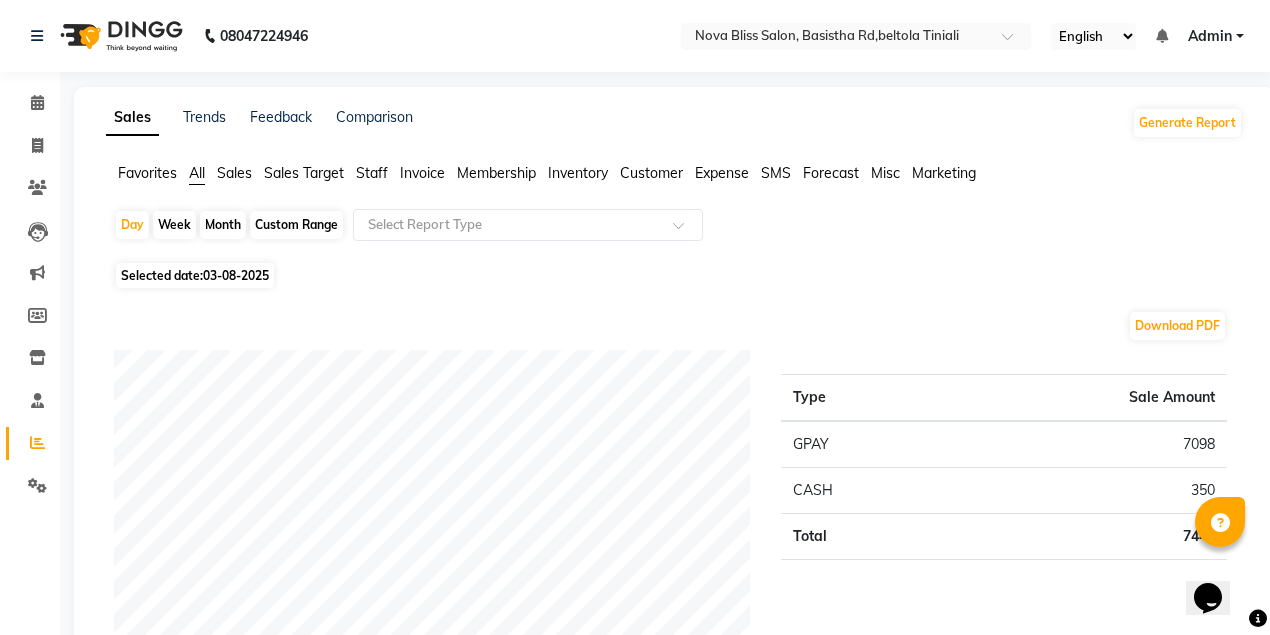click on "Month" 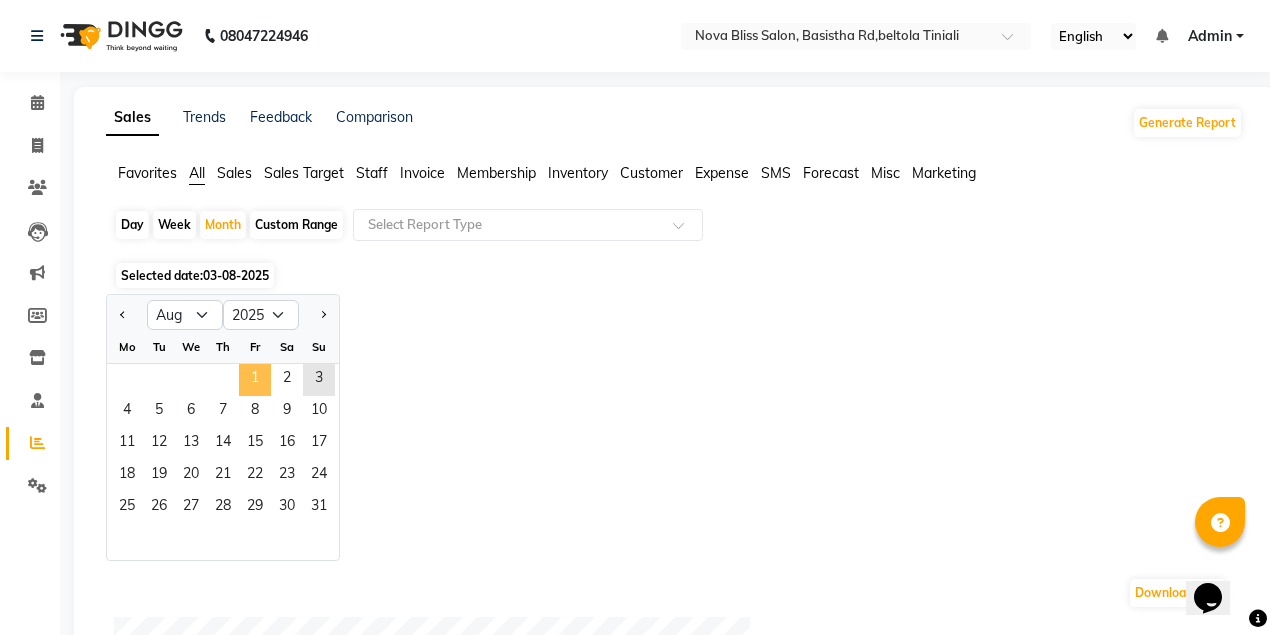 click on "1" 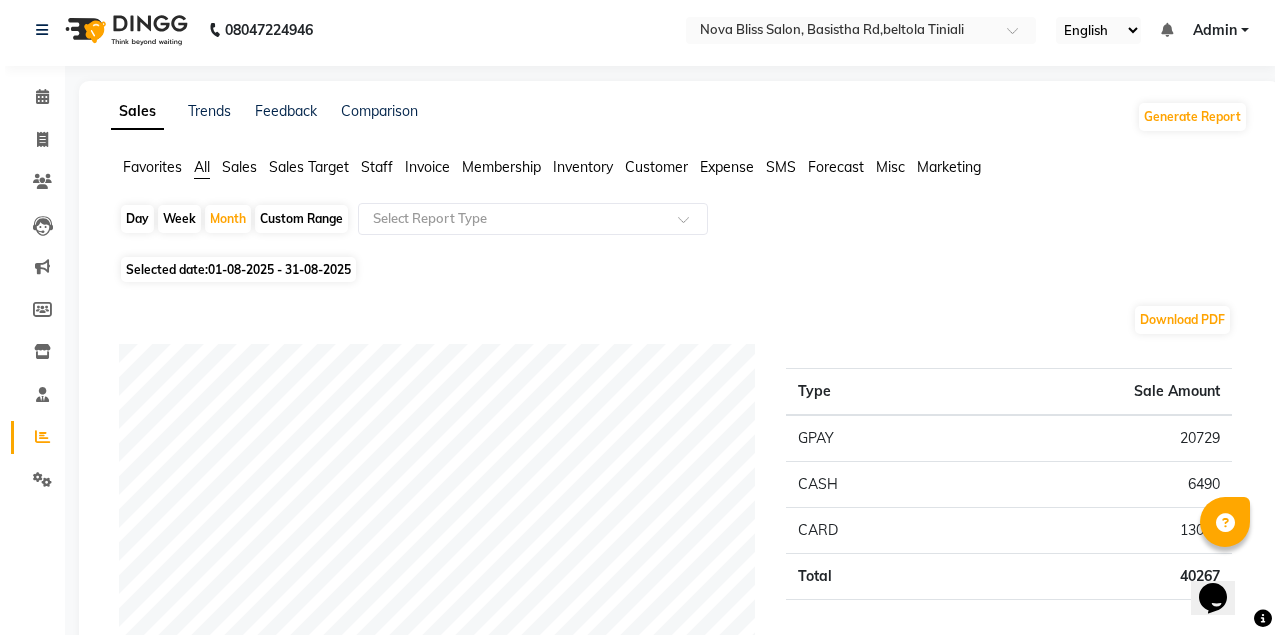 scroll, scrollTop: 0, scrollLeft: 0, axis: both 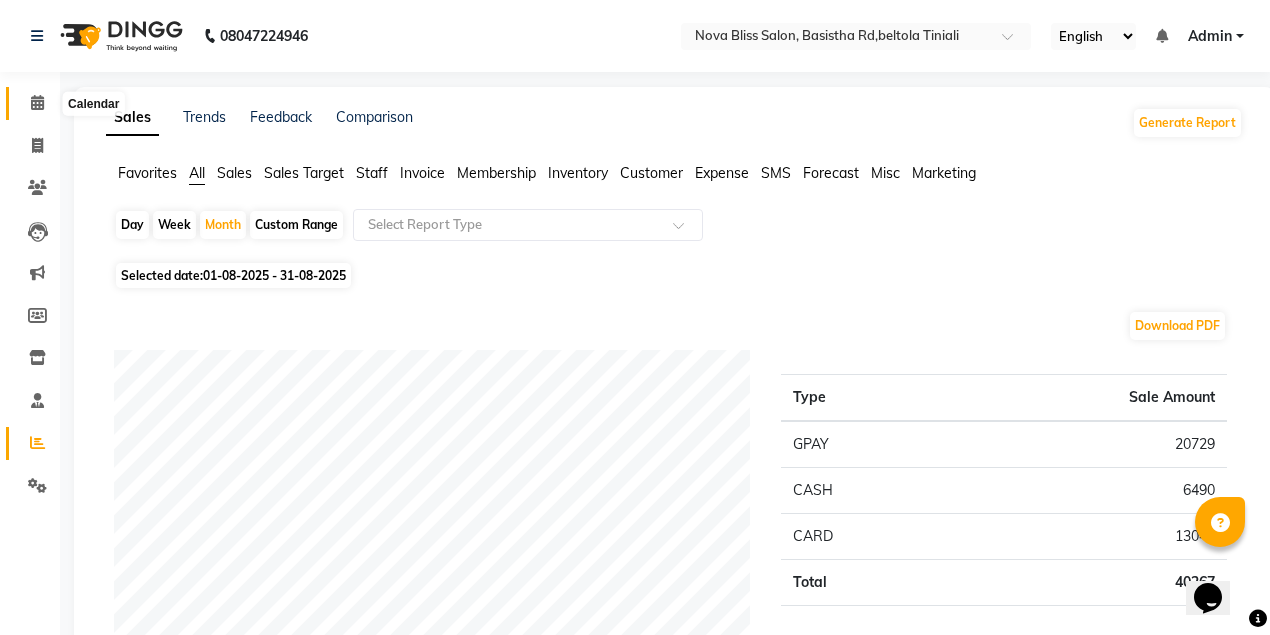 click 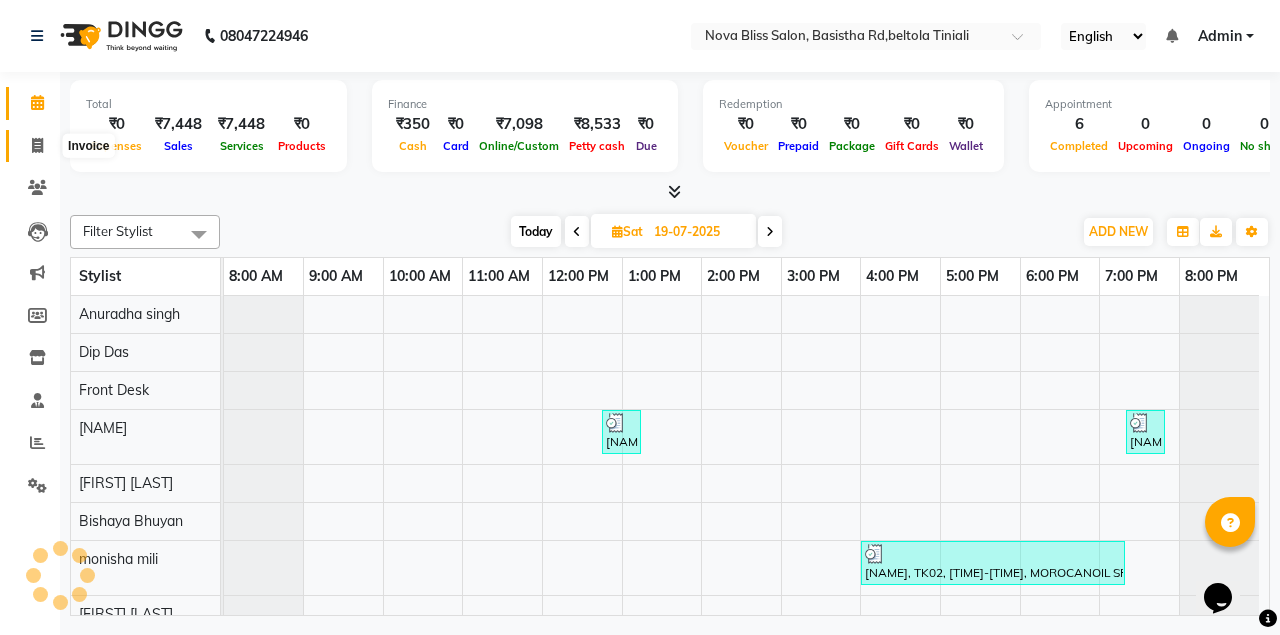 click 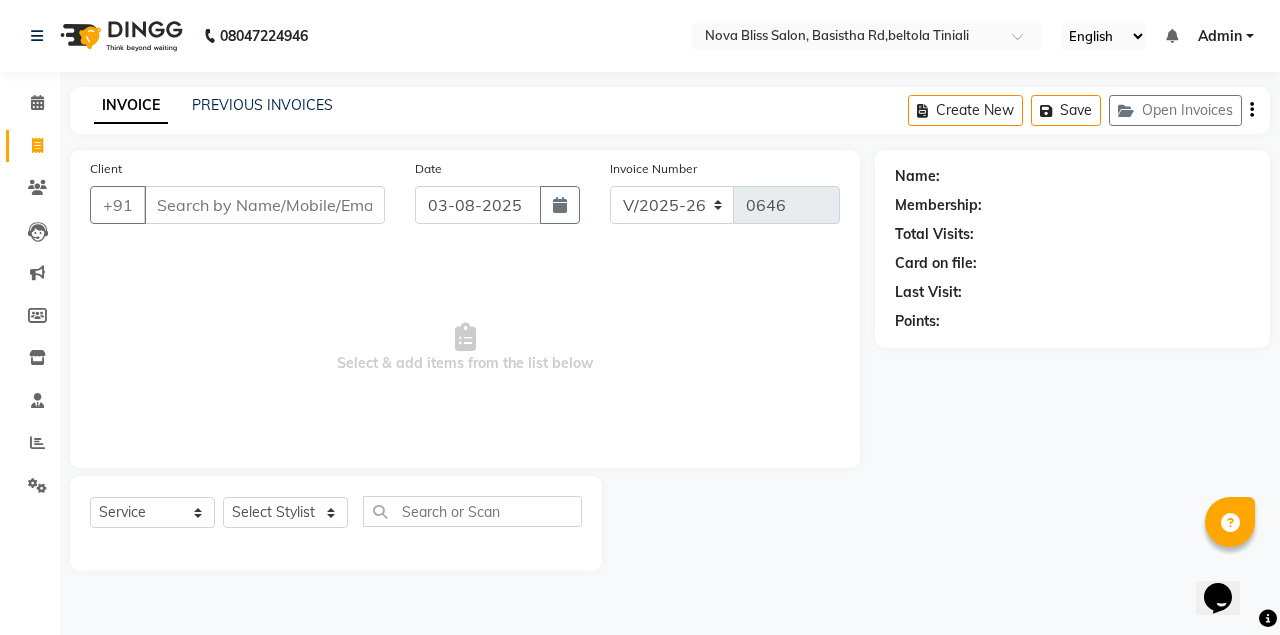 click 